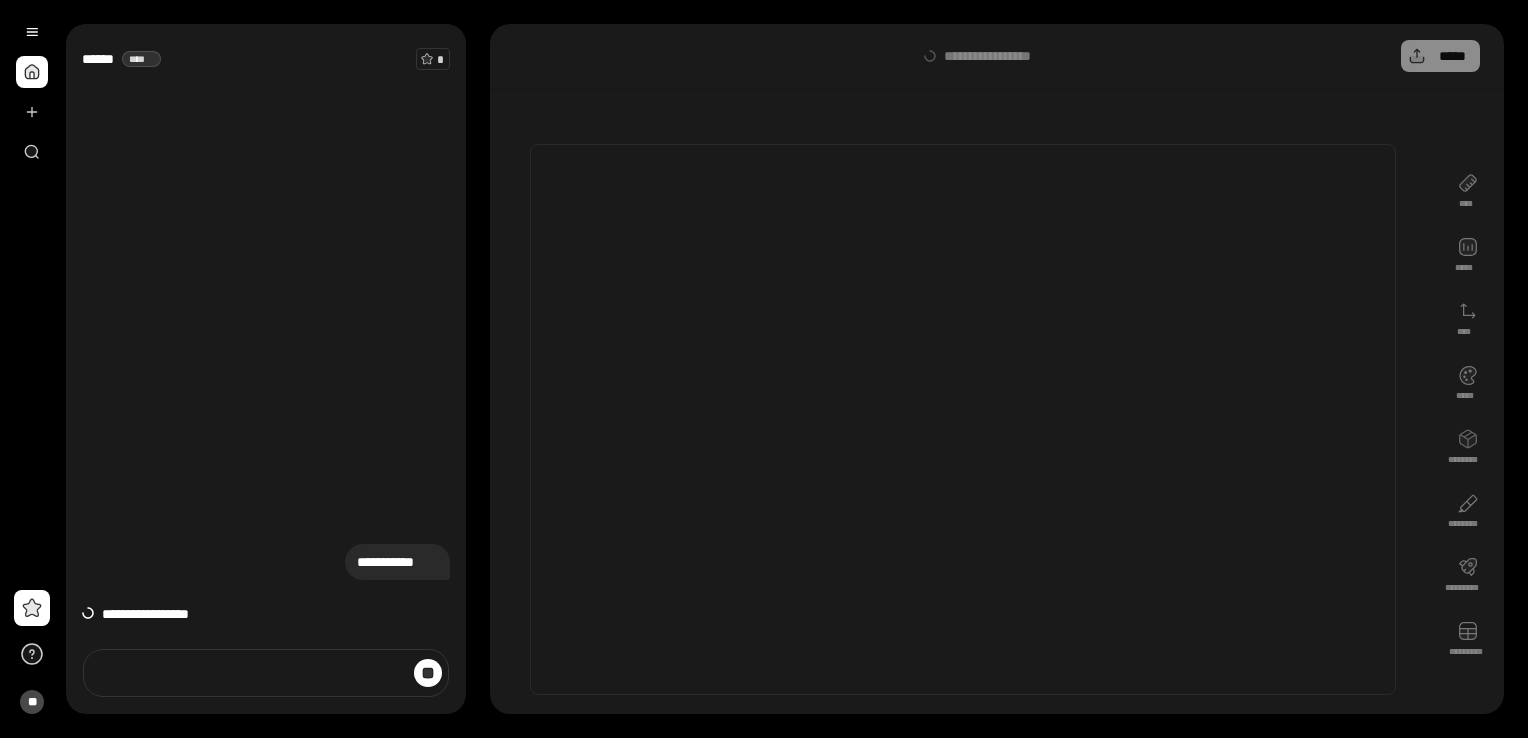 scroll, scrollTop: 0, scrollLeft: 0, axis: both 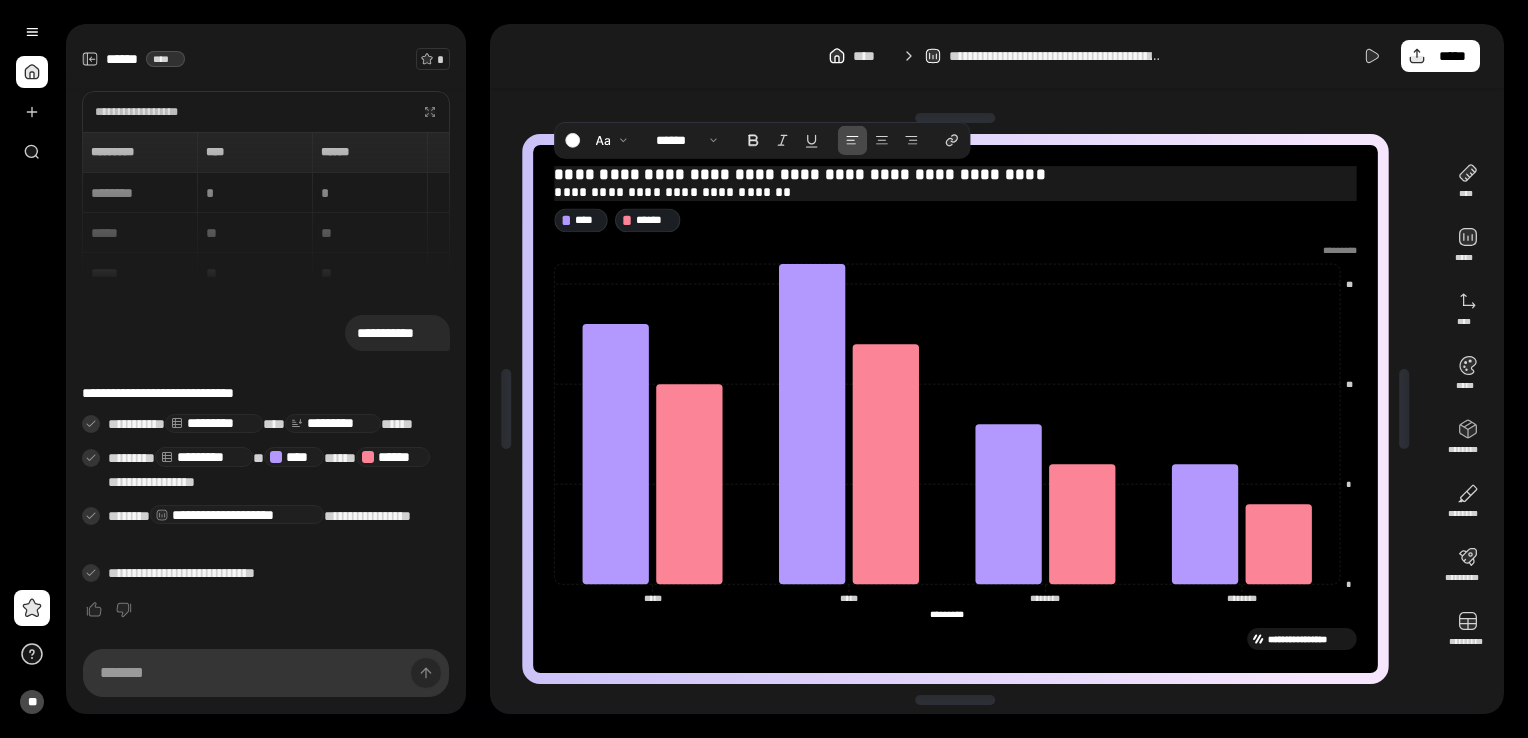 click on "**********" at bounding box center [955, 192] 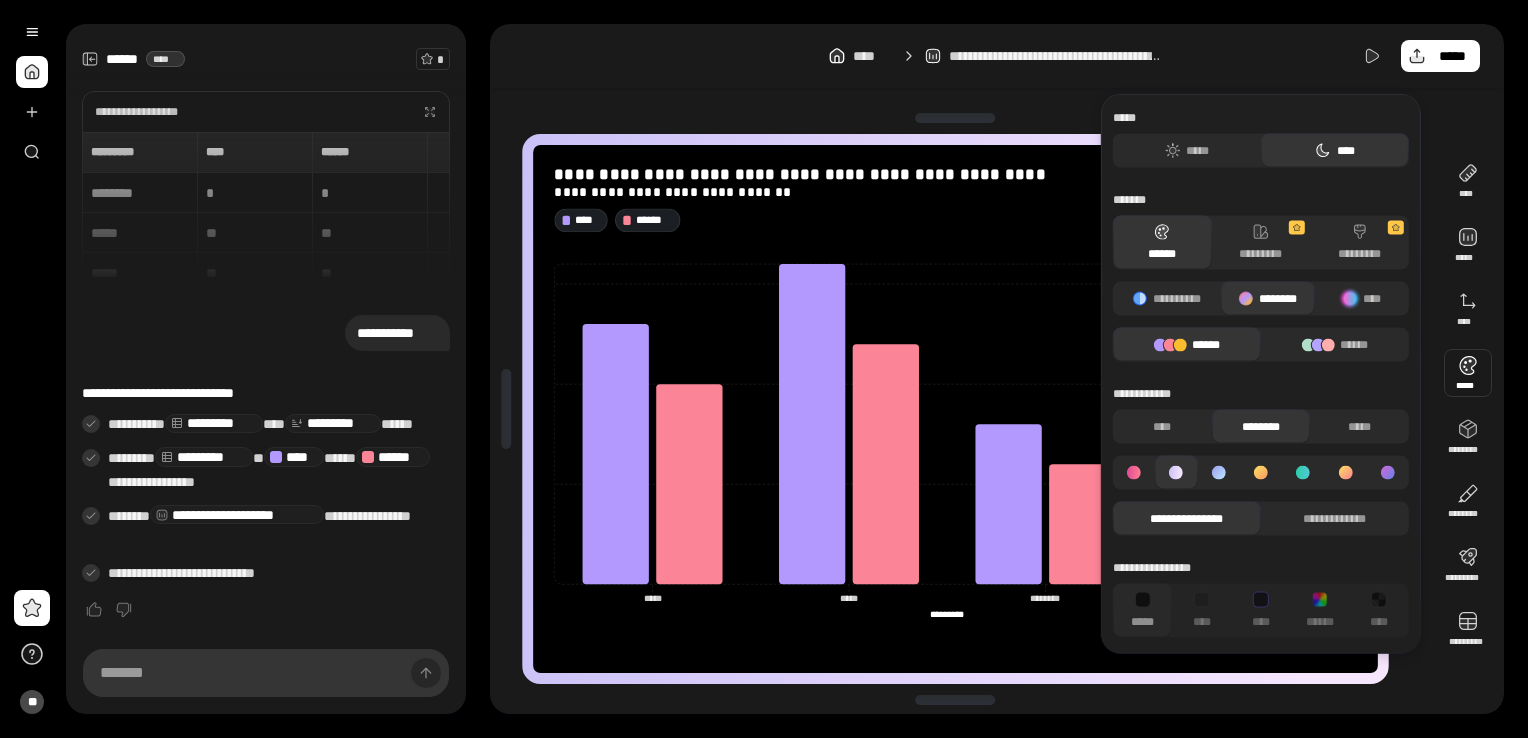 click at bounding box center (1468, 373) 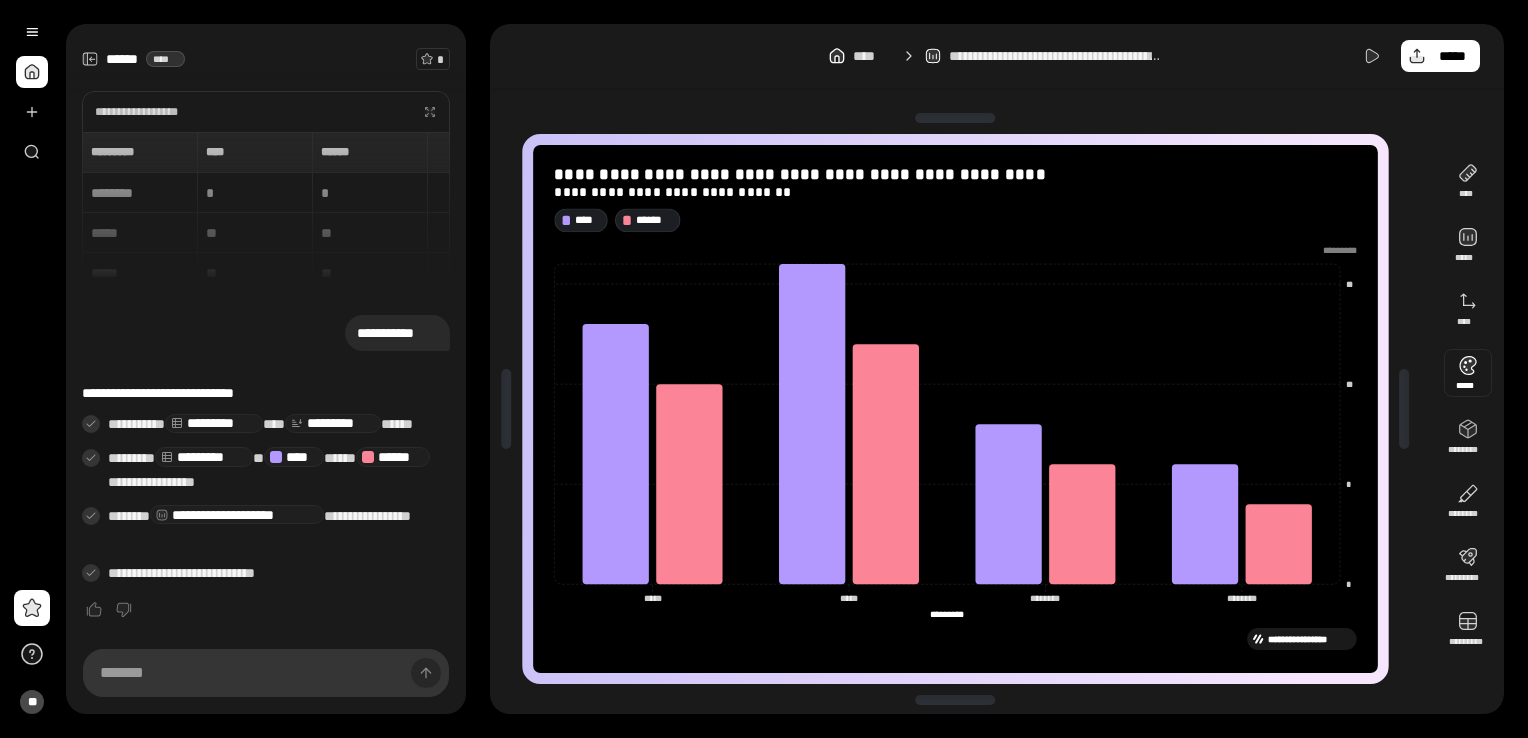 click at bounding box center [1468, 373] 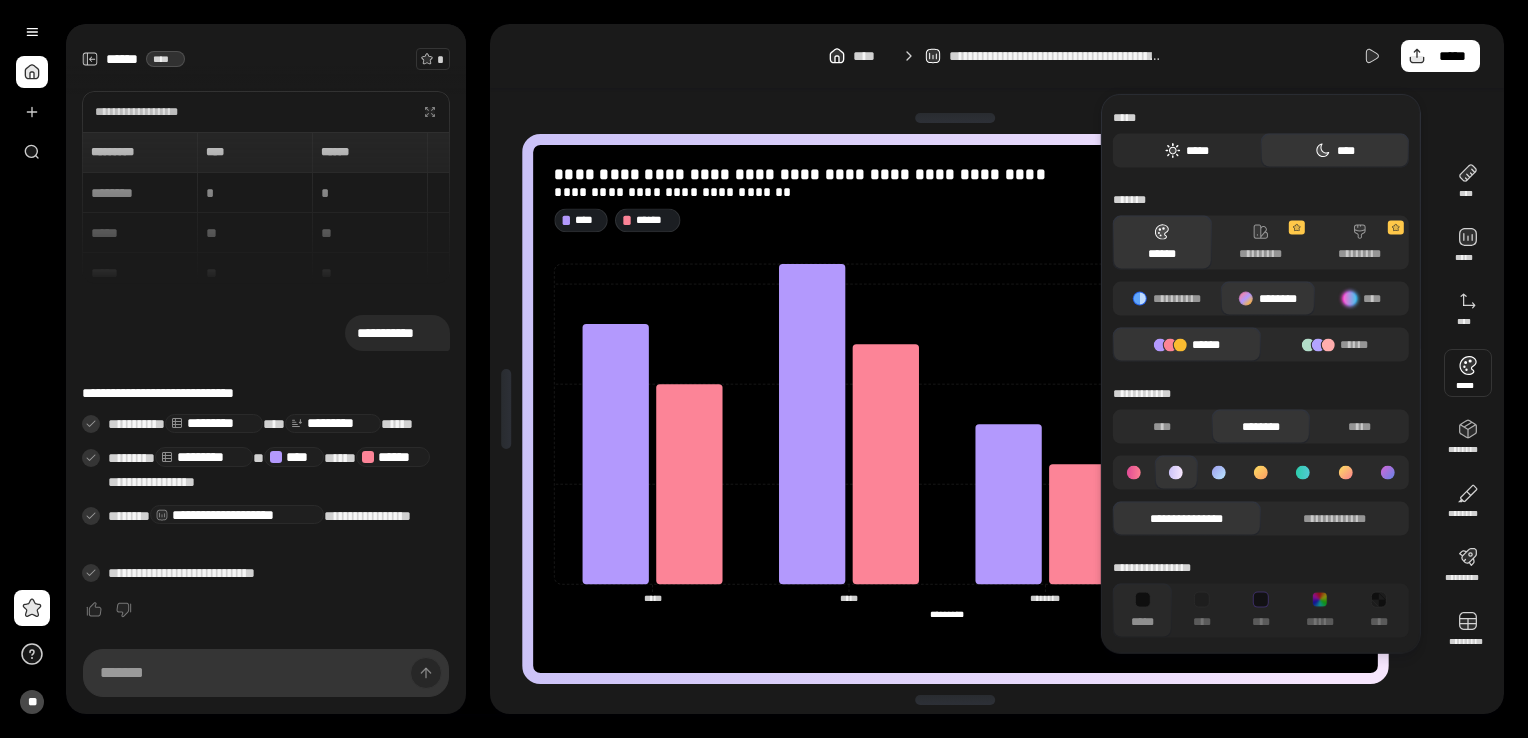 click on "*****" at bounding box center [1187, 151] 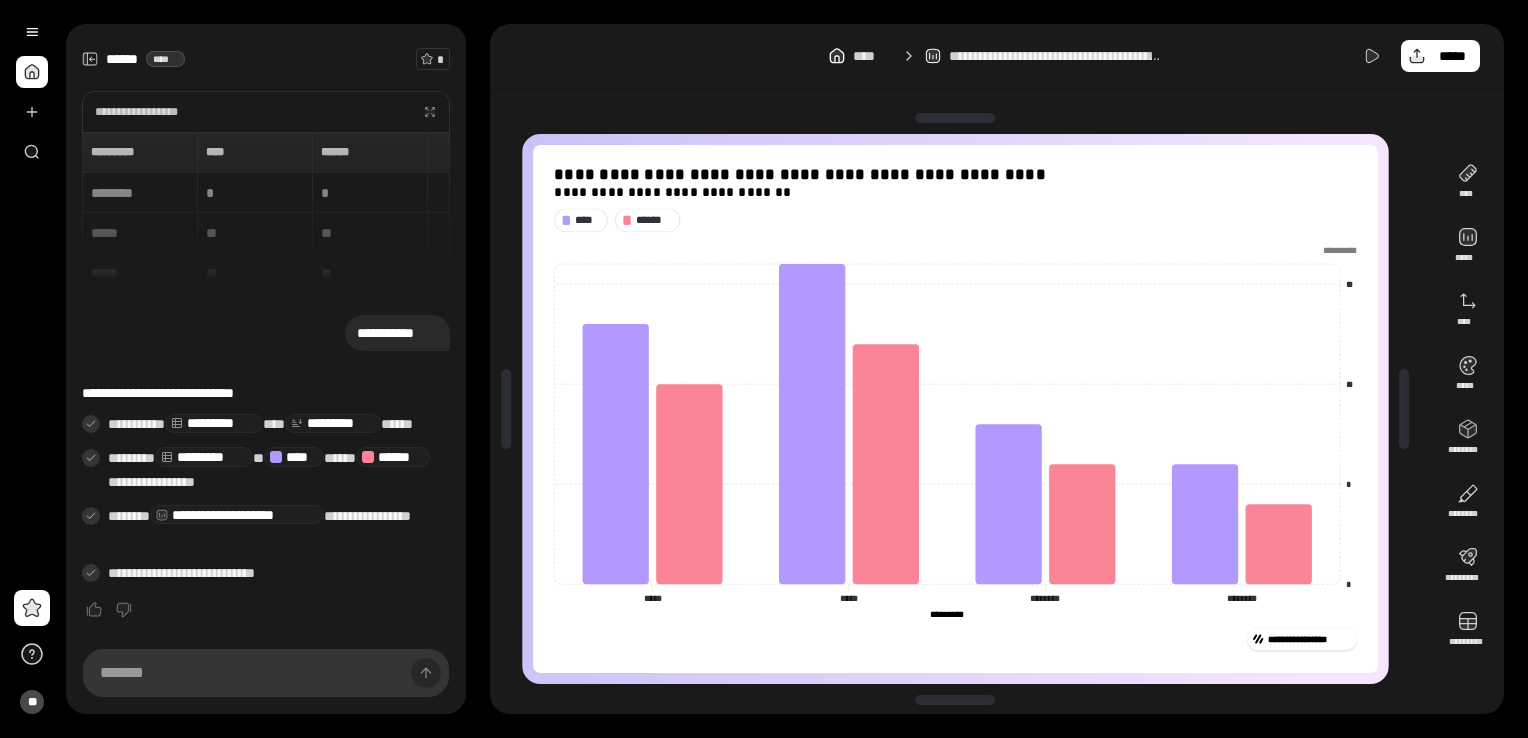 click on "**** ******" at bounding box center [955, 220] 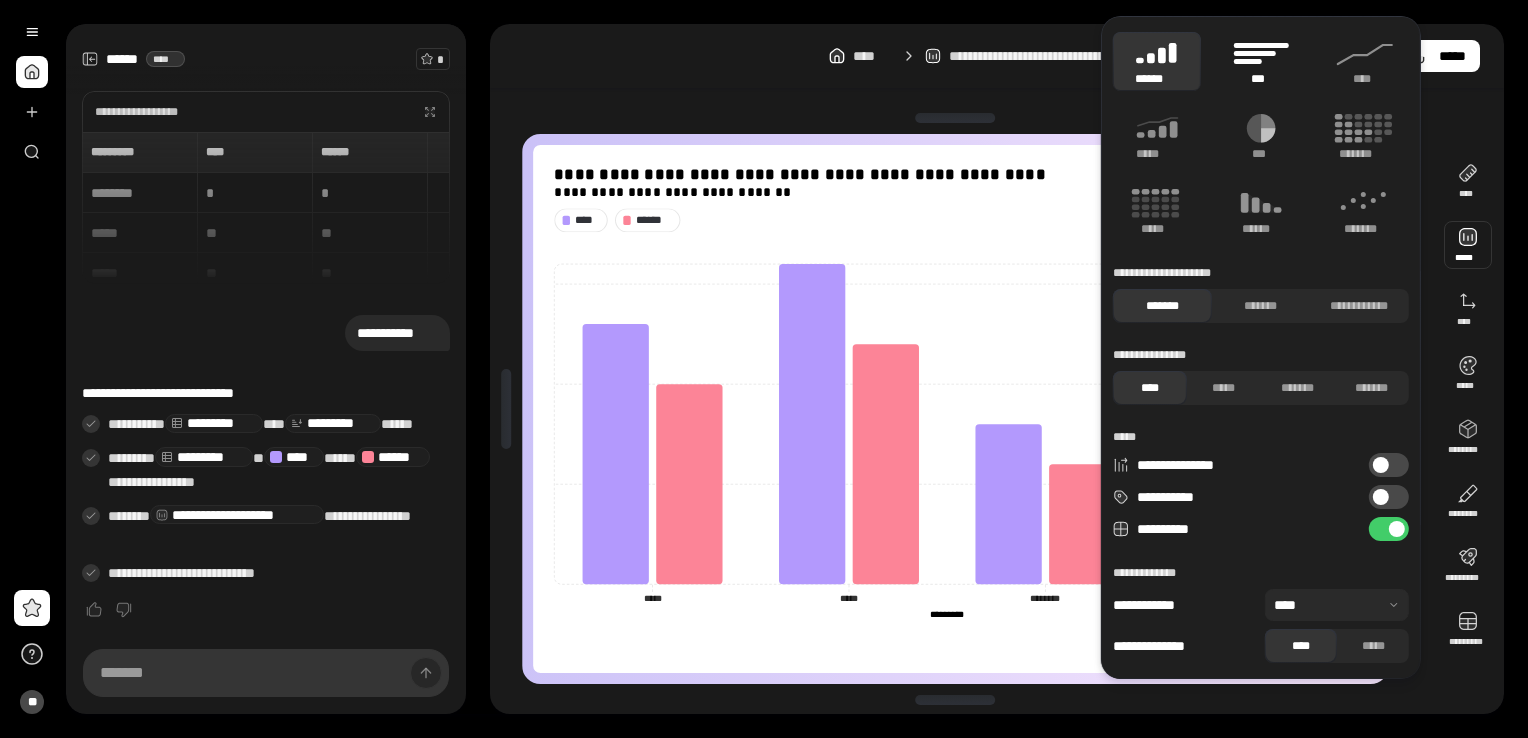 click on "***" at bounding box center (1260, 79) 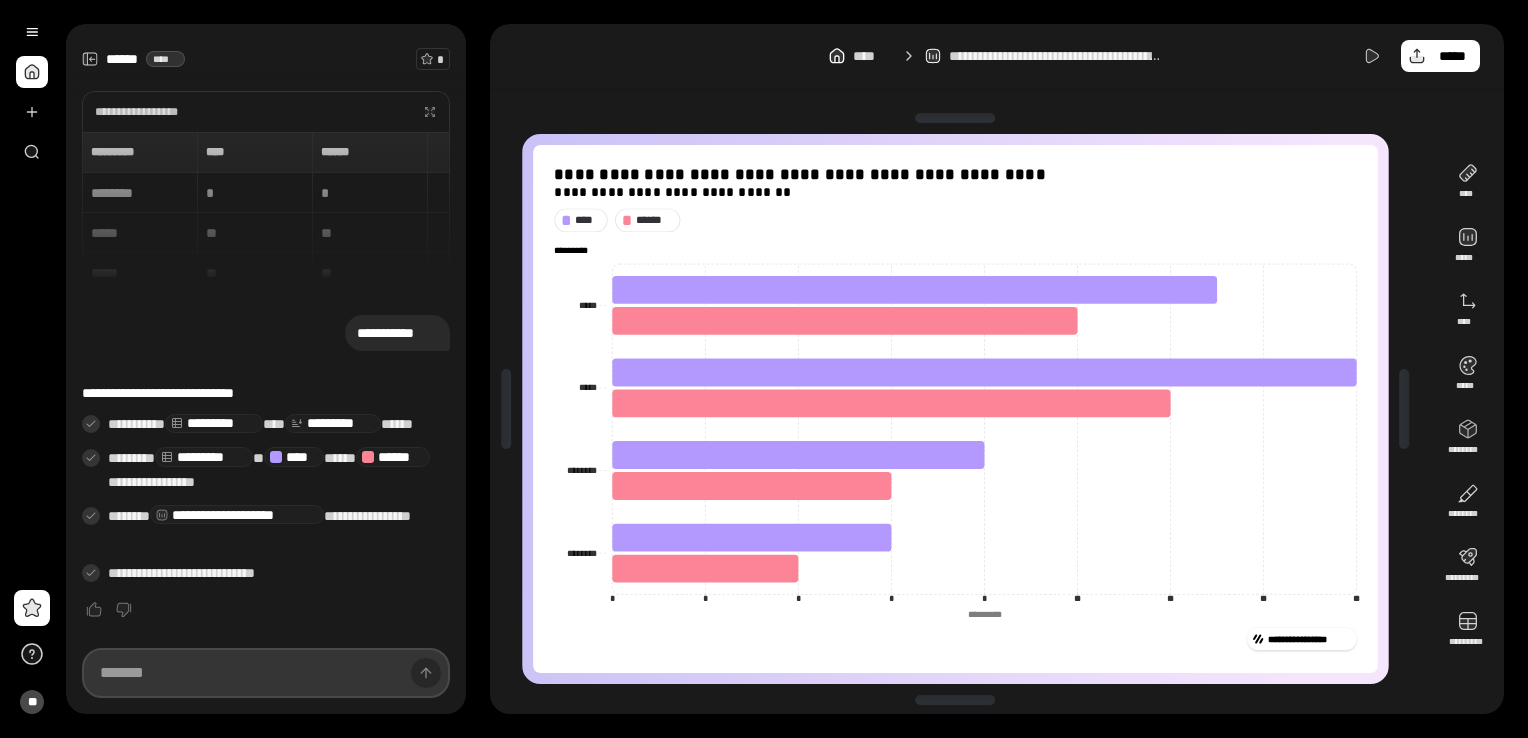 click at bounding box center [266, 673] 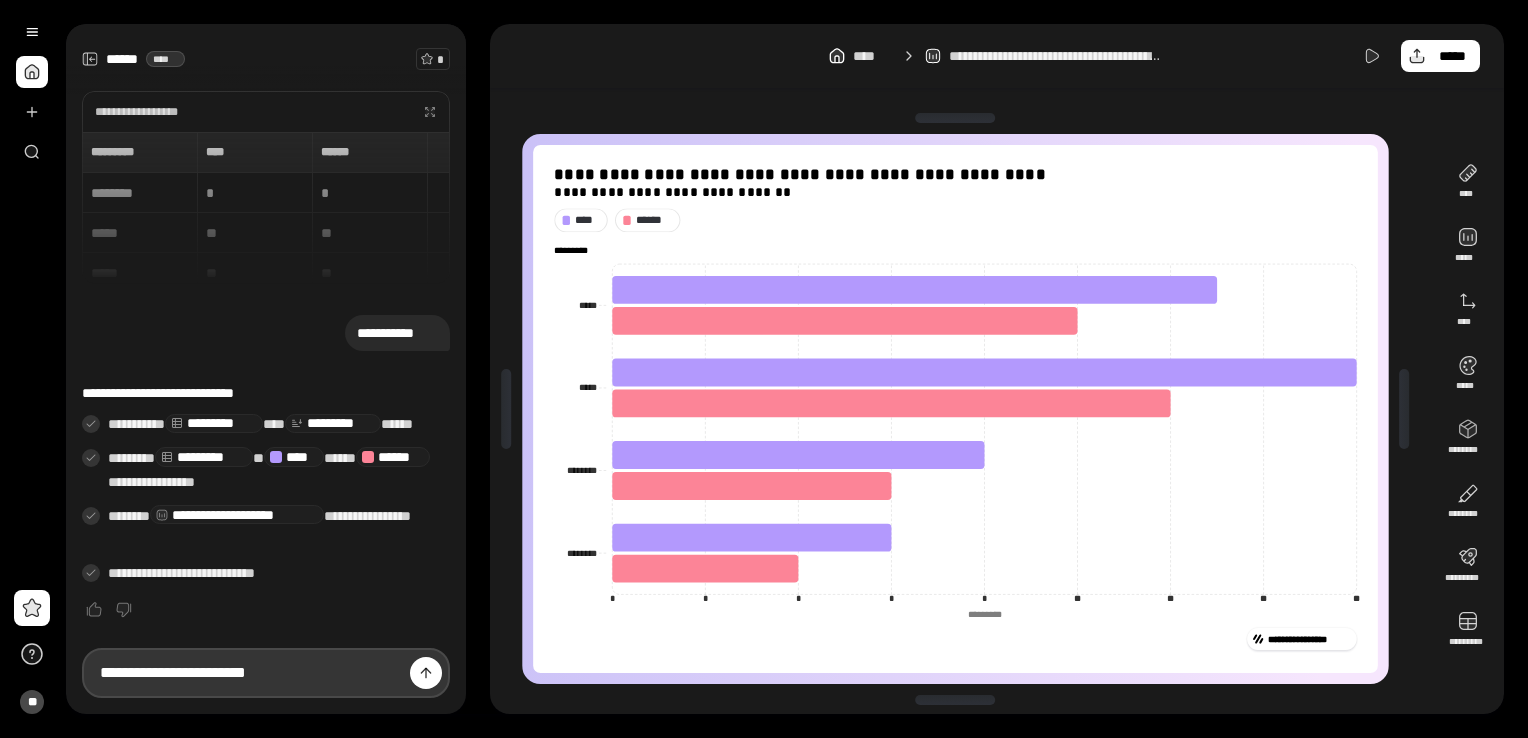 type on "**********" 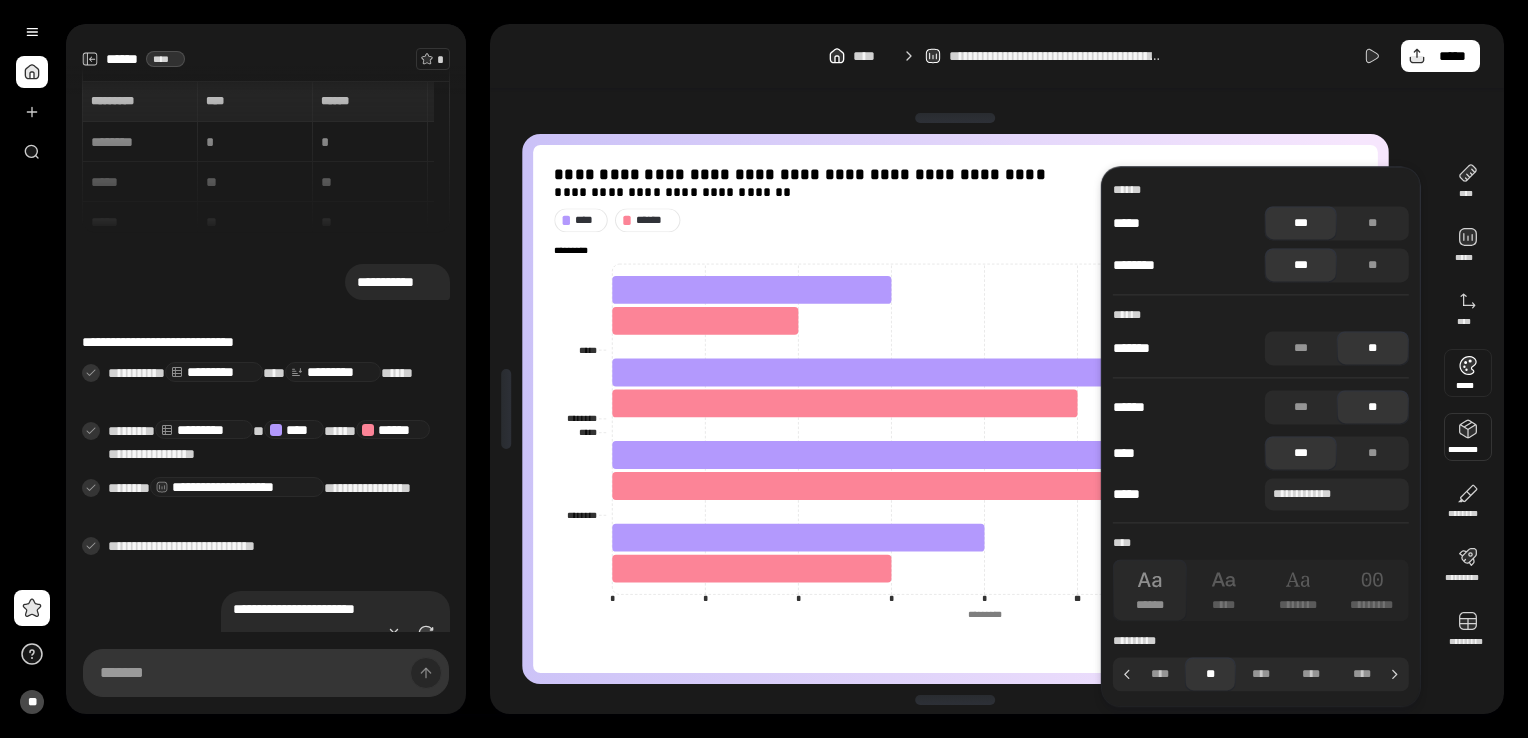 scroll, scrollTop: 178, scrollLeft: 0, axis: vertical 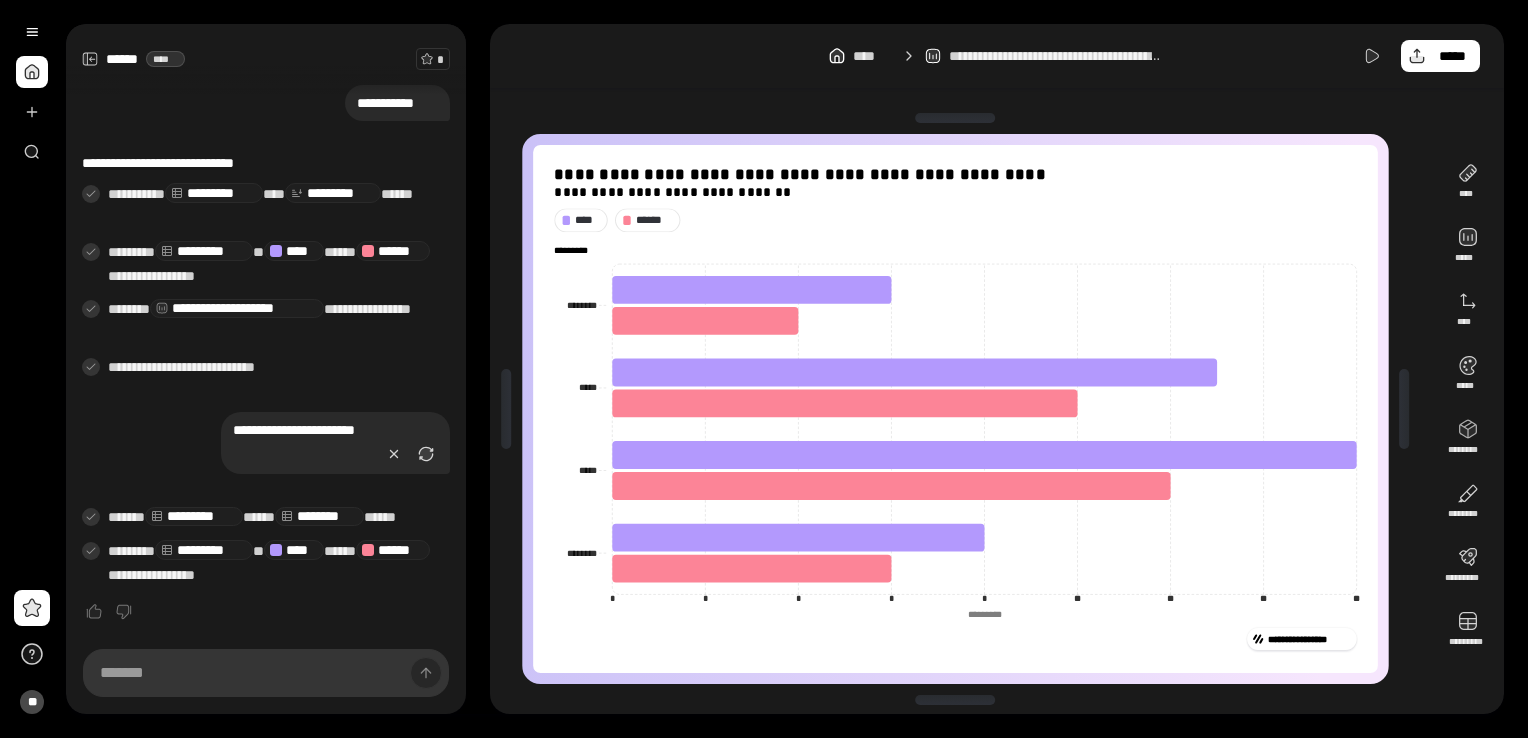 click on "**********" at bounding box center [997, 369] 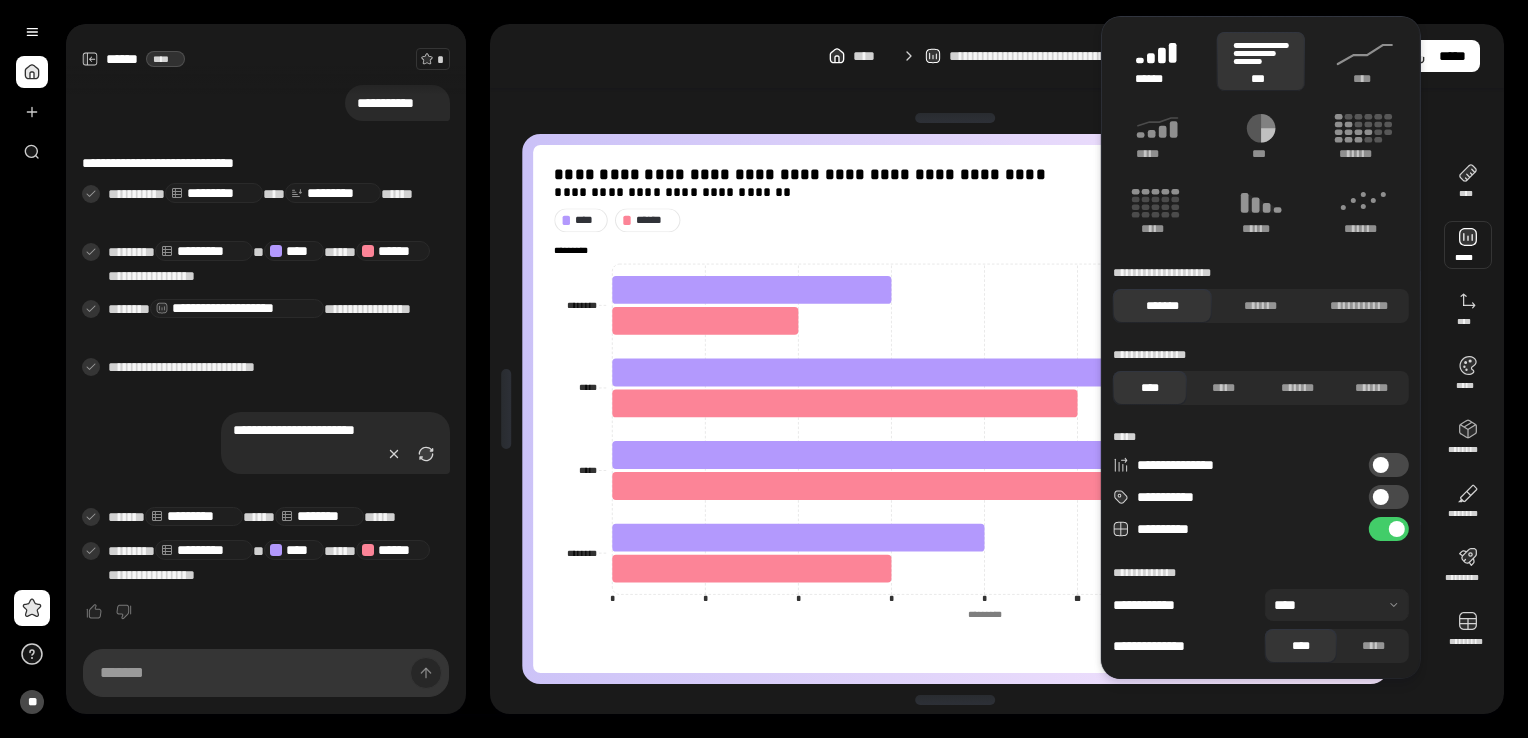 click 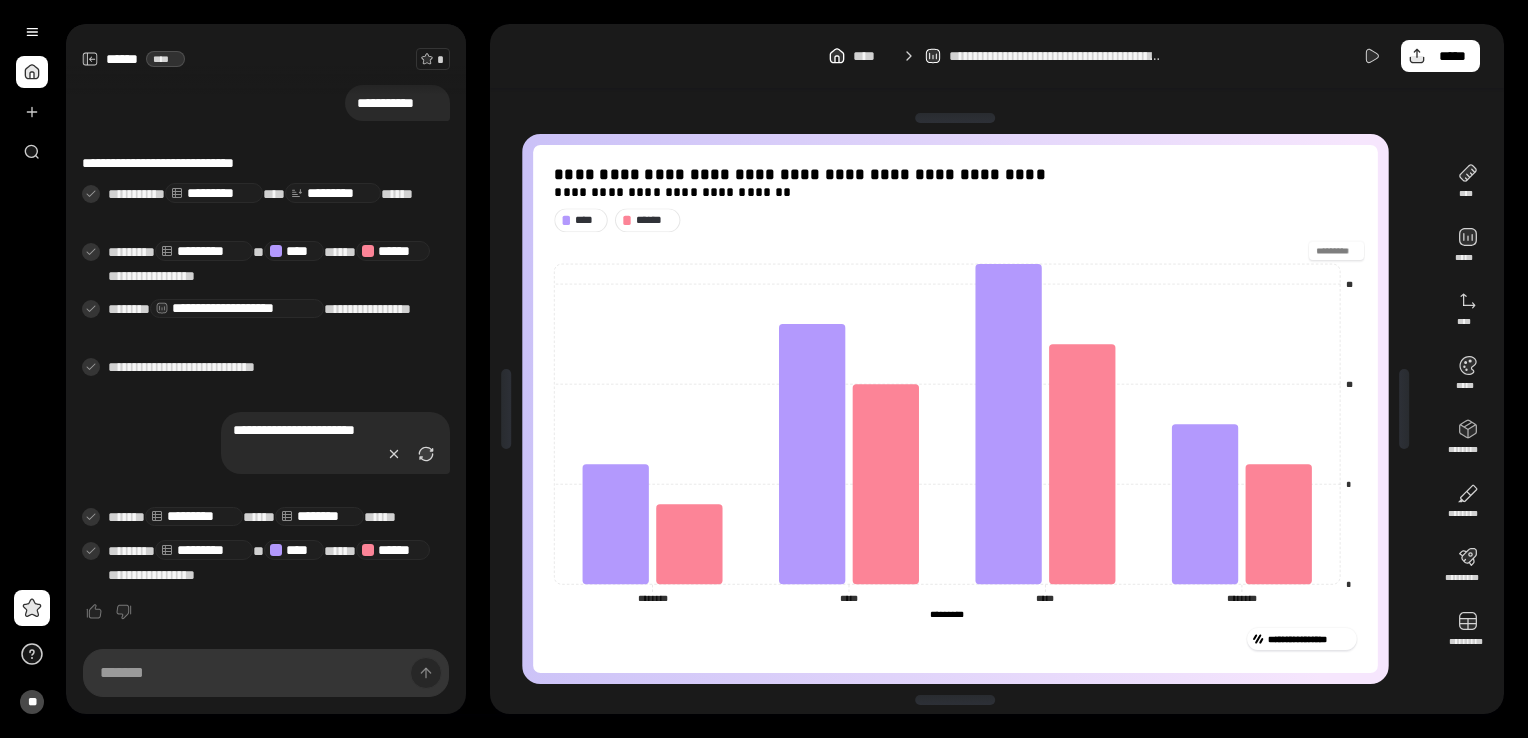 click on "*********" at bounding box center [955, 251] 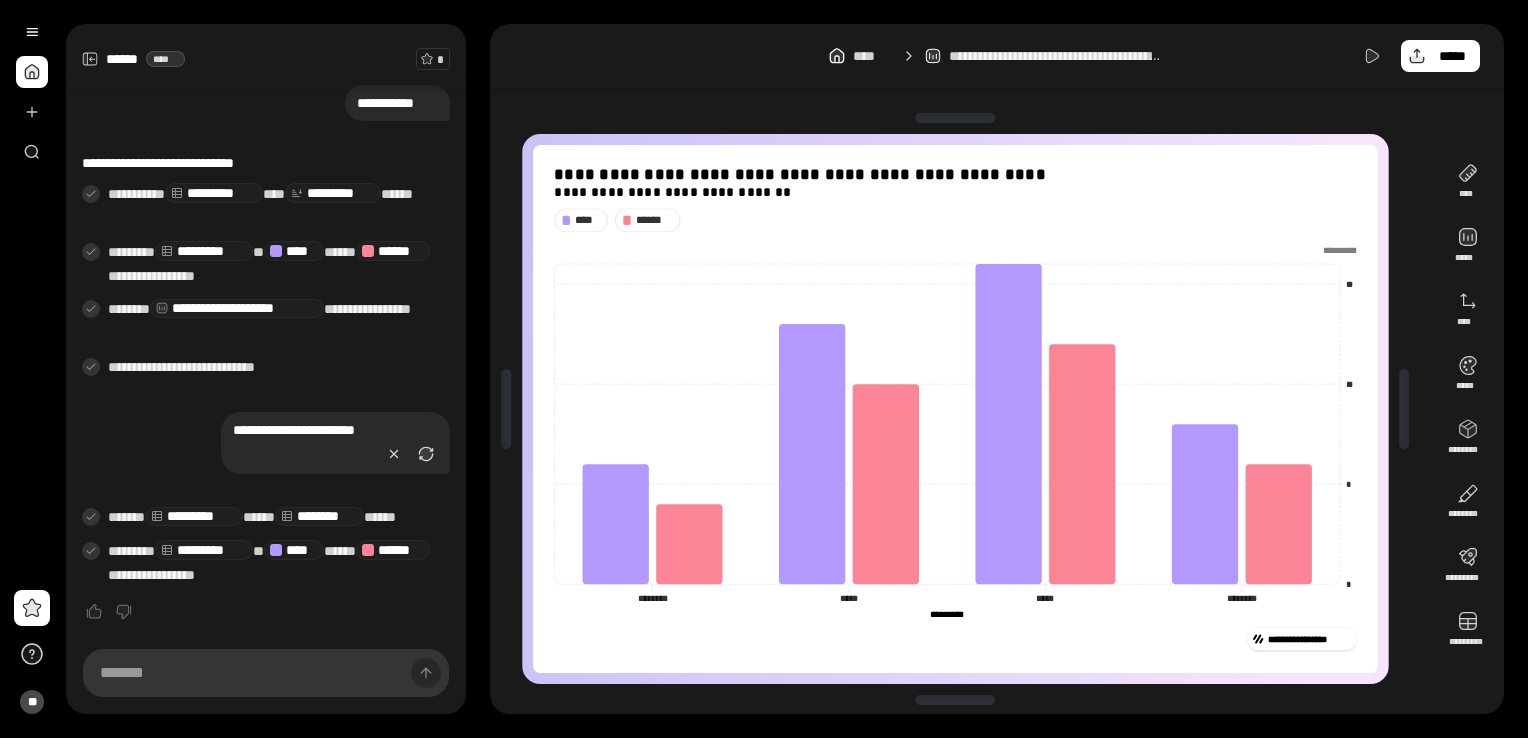 click on "**** ******" at bounding box center [955, 220] 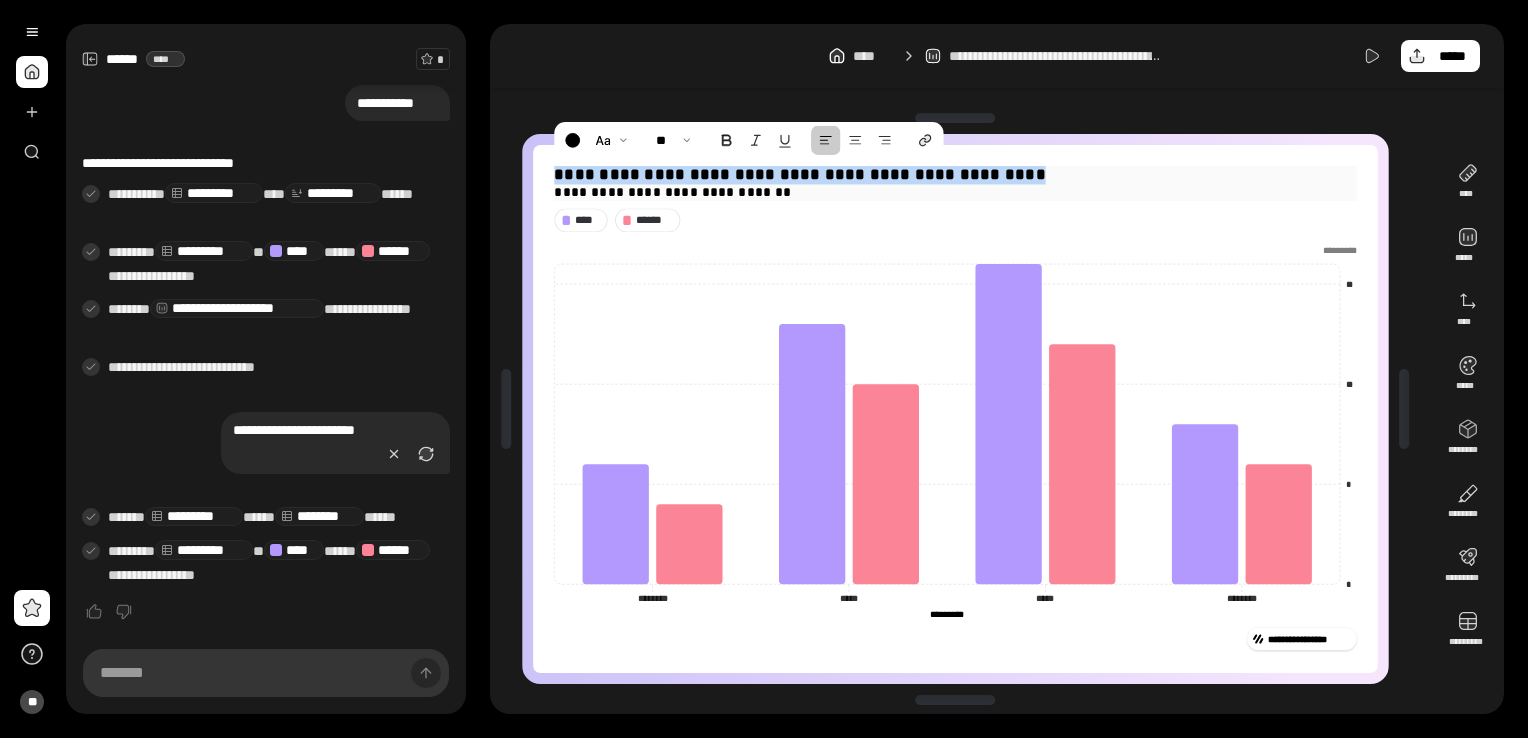 drag, startPoint x: 1028, startPoint y: 169, endPoint x: 522, endPoint y: 177, distance: 506.06323 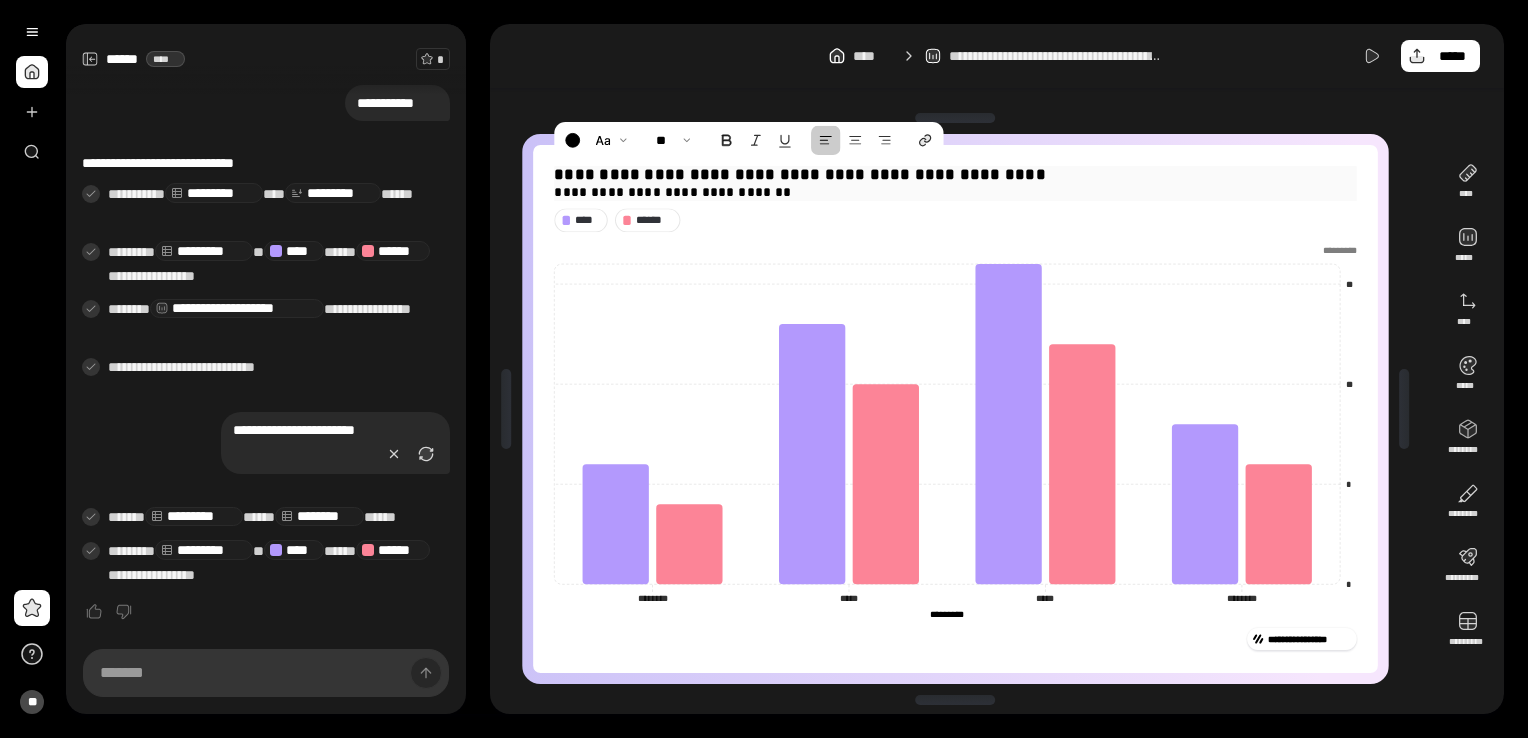 type 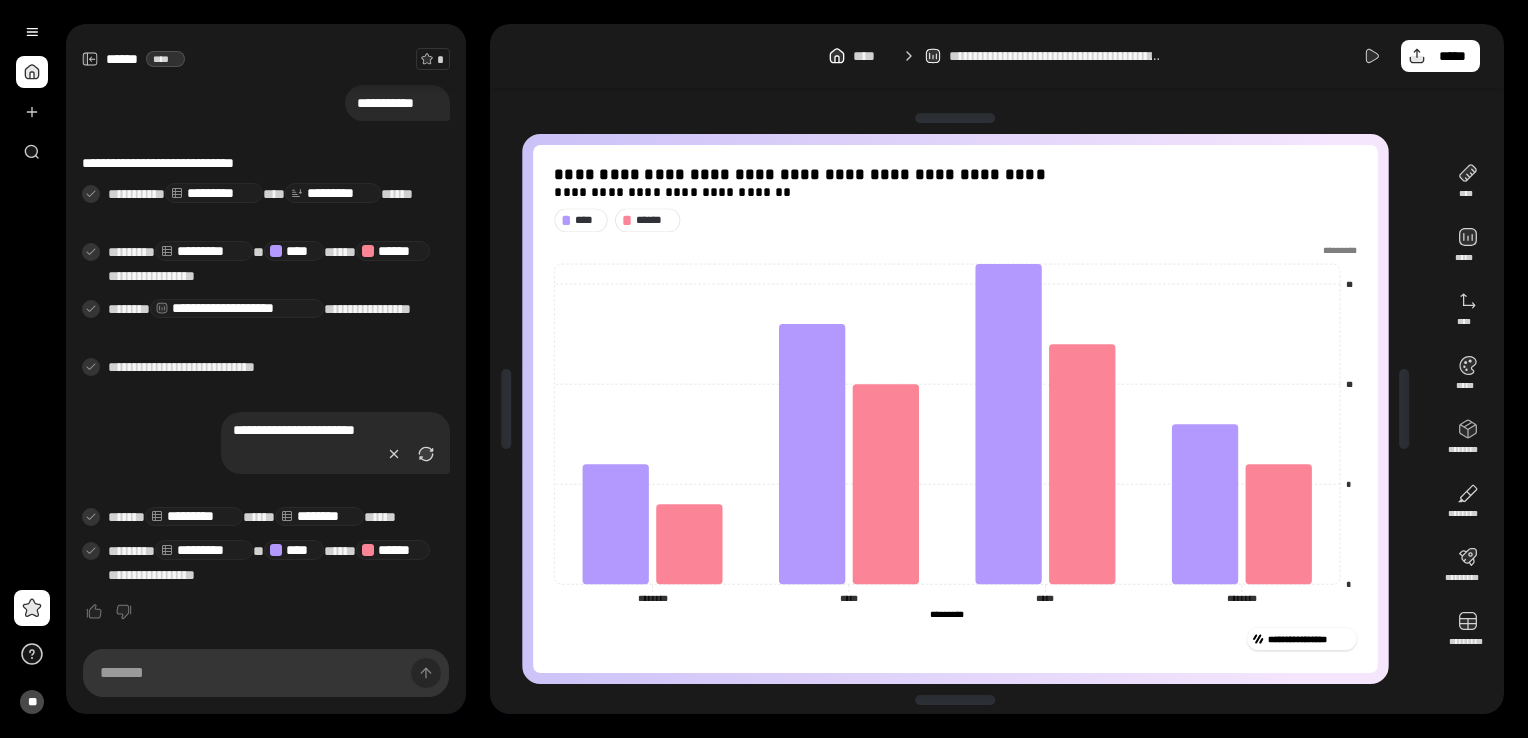 click on "**** ******" at bounding box center (955, 220) 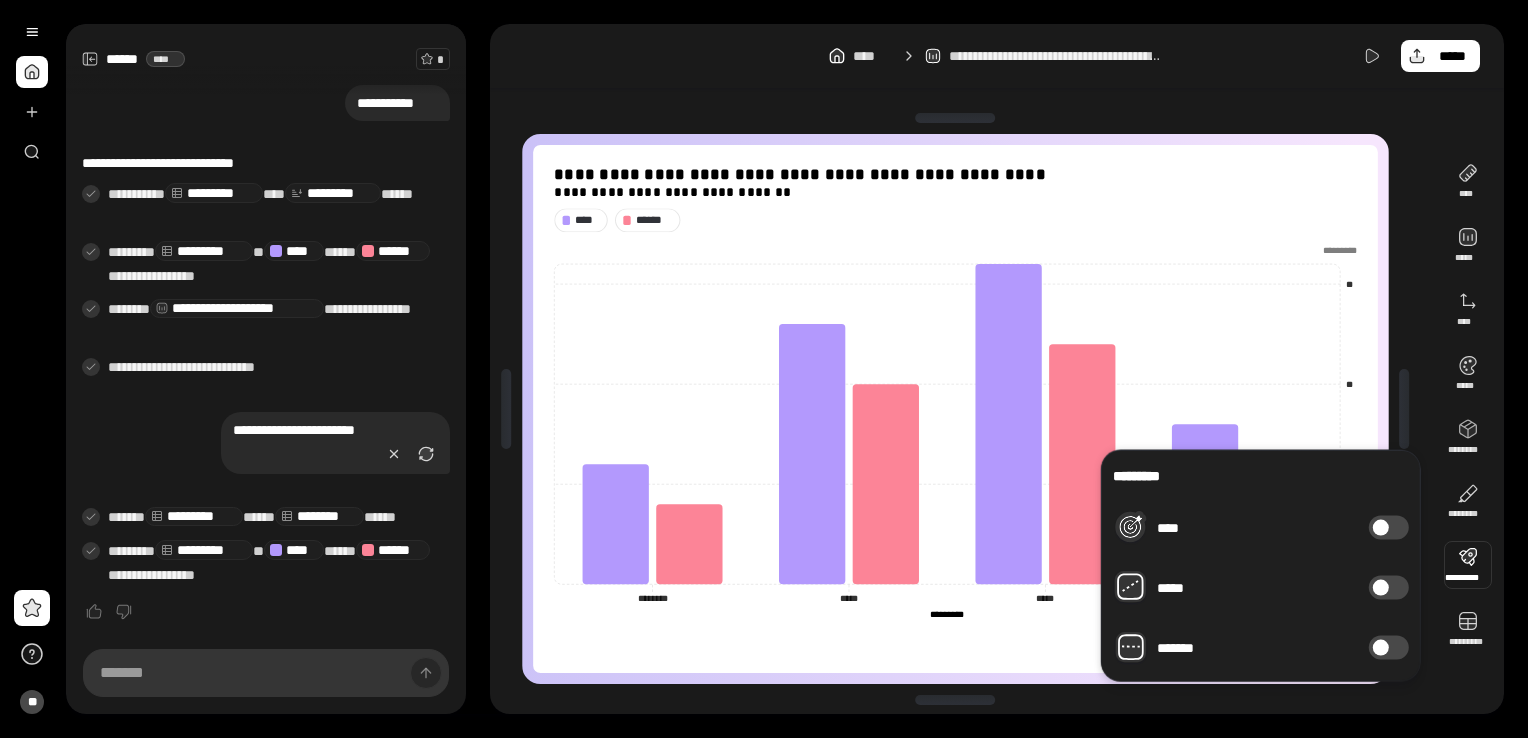 click at bounding box center [1381, 588] 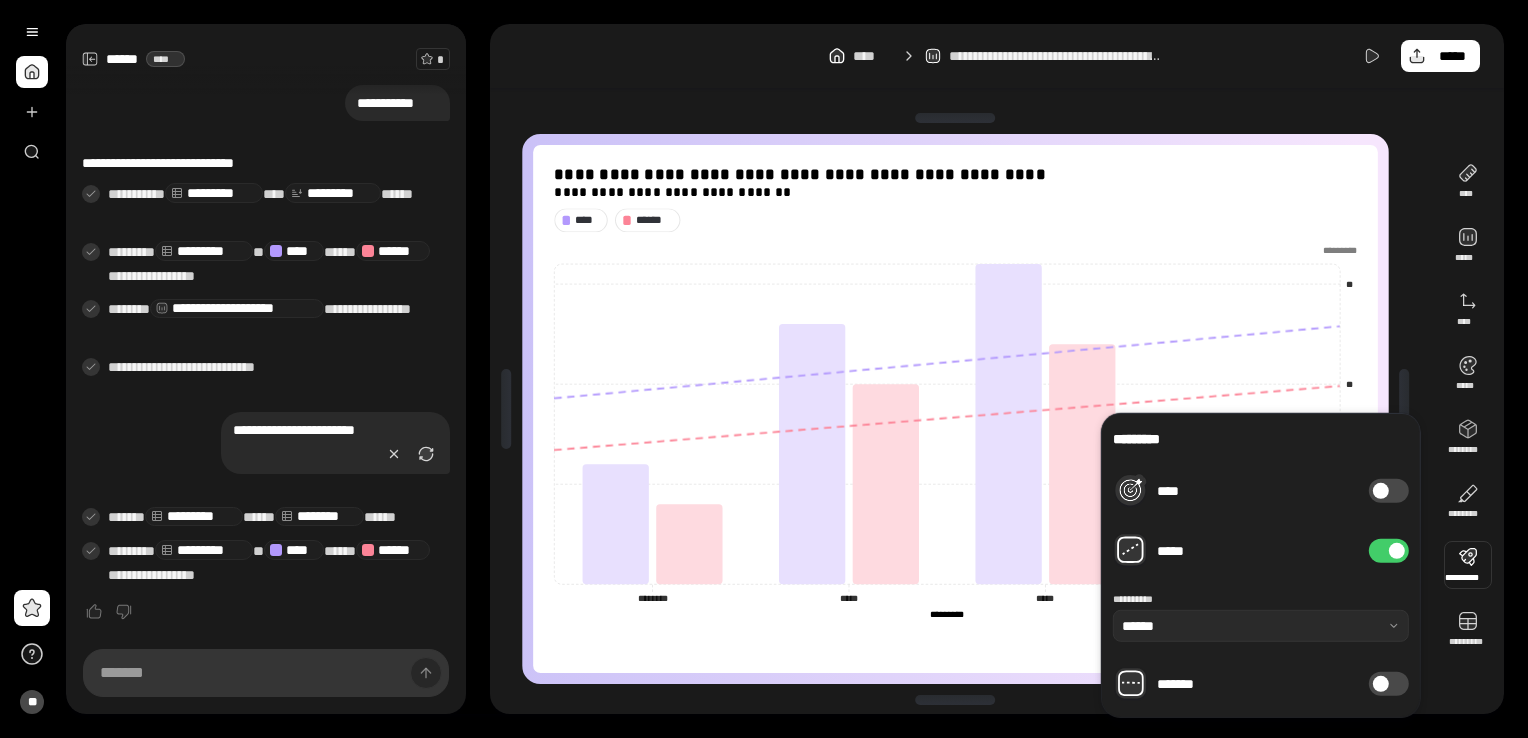 click on "*****" at bounding box center (1389, 551) 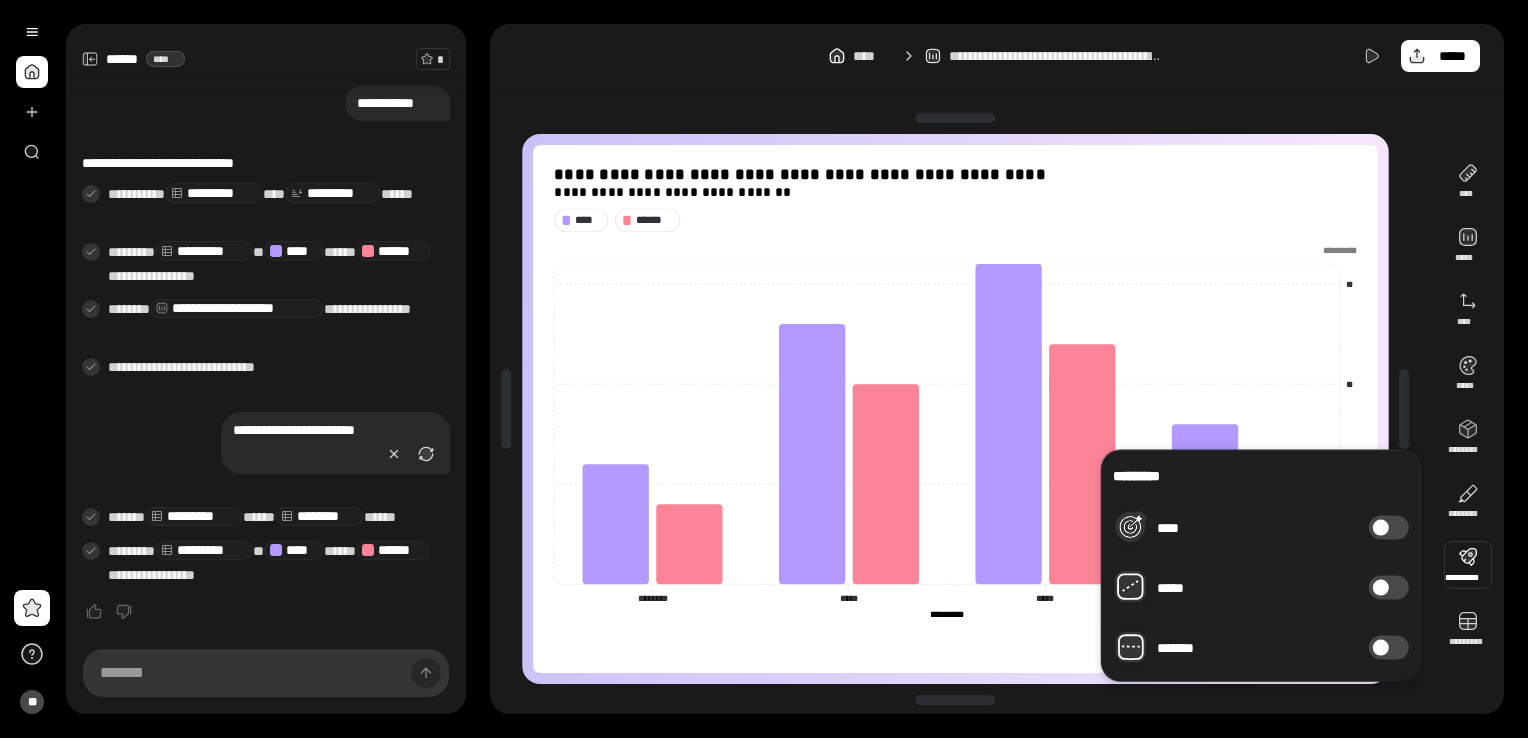 click on "****" at bounding box center (1389, 528) 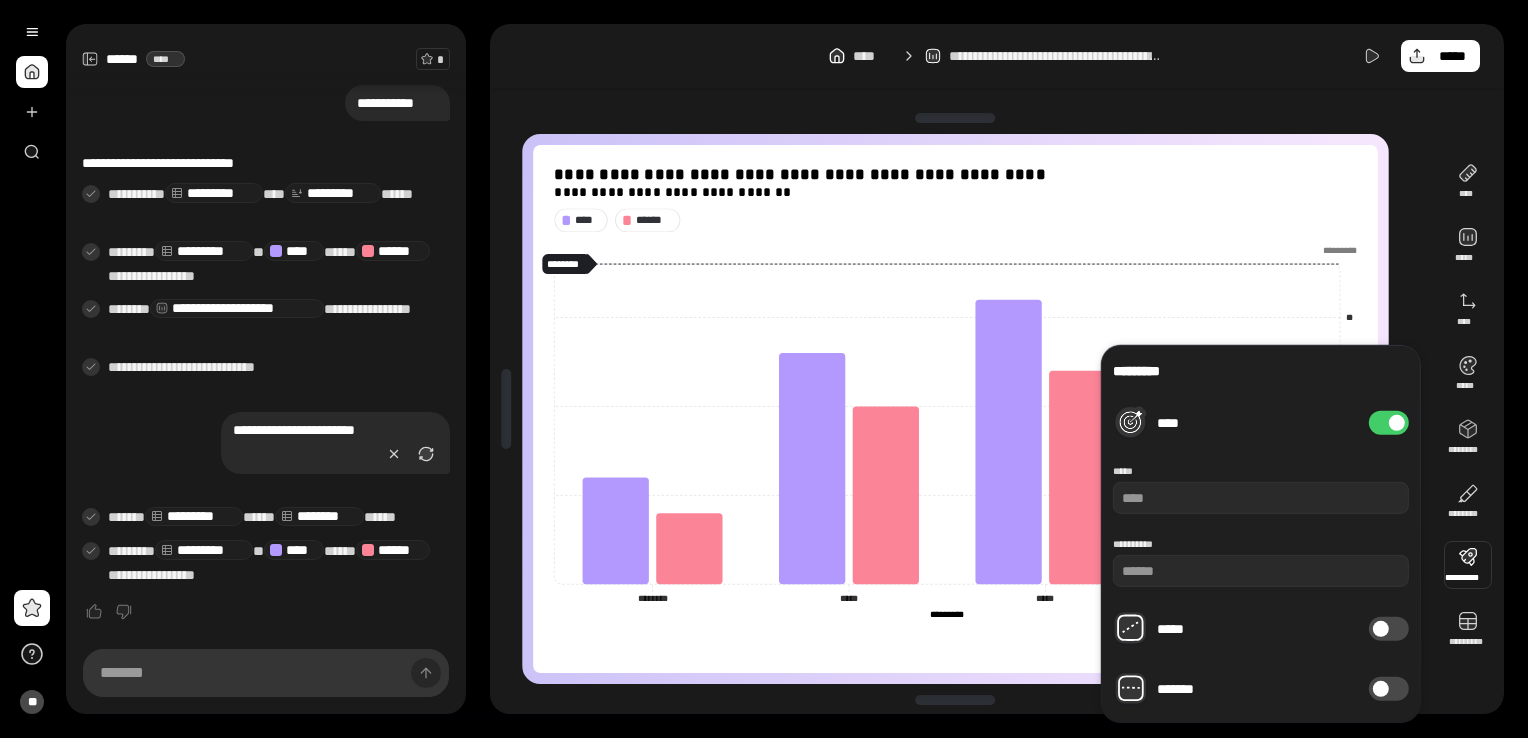 click on "****" at bounding box center (1389, 423) 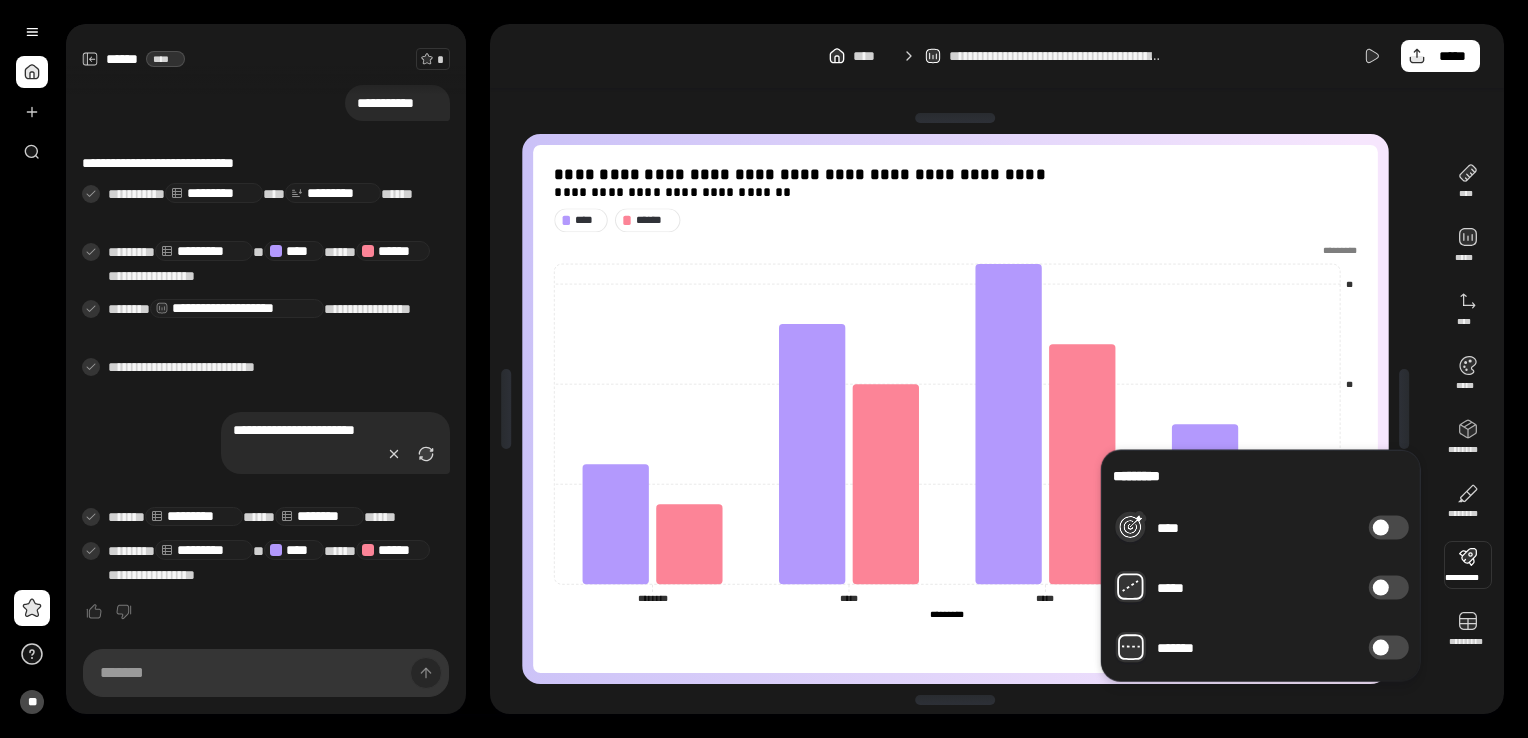 click on "*******" at bounding box center (1389, 648) 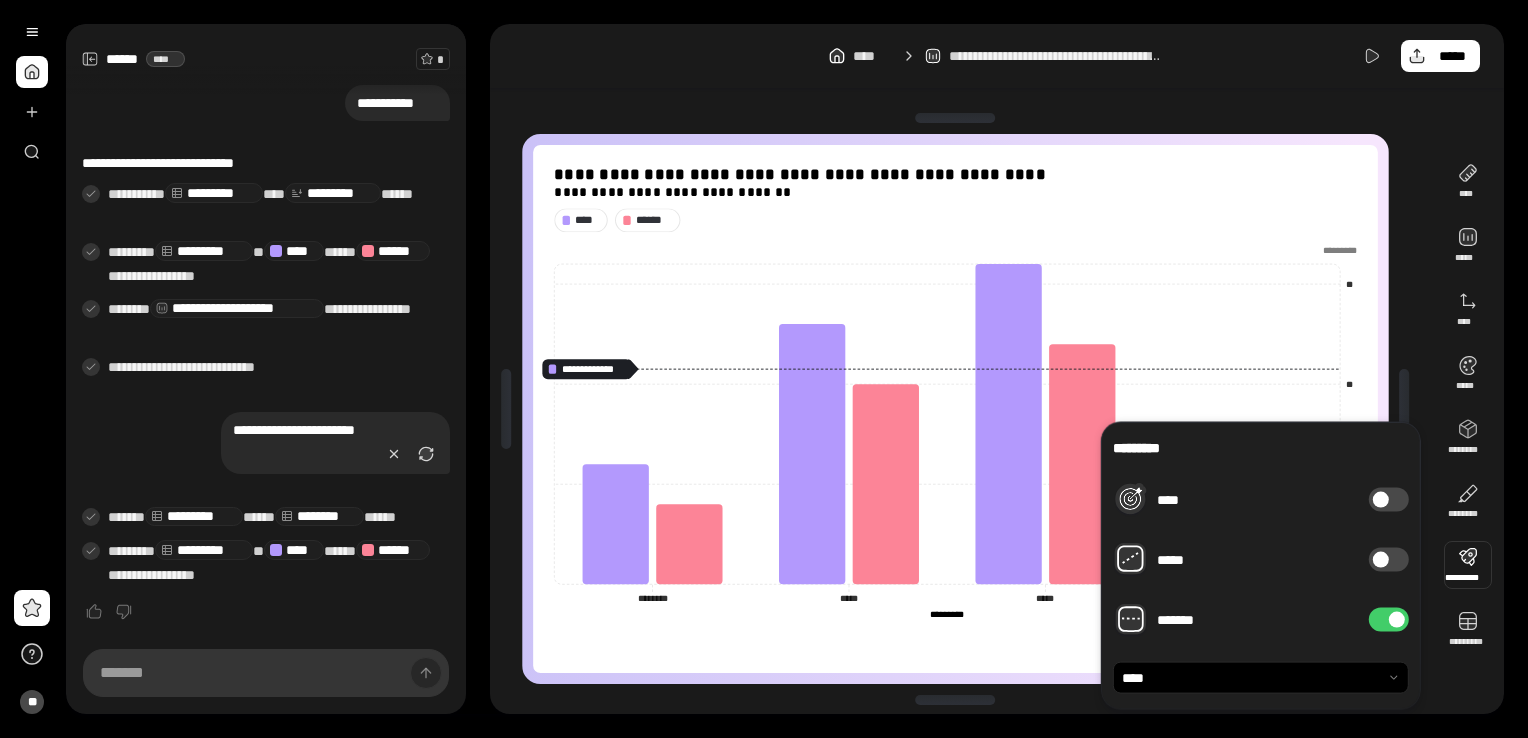 click on "********* **** ***** ******* ****" at bounding box center [1261, 566] 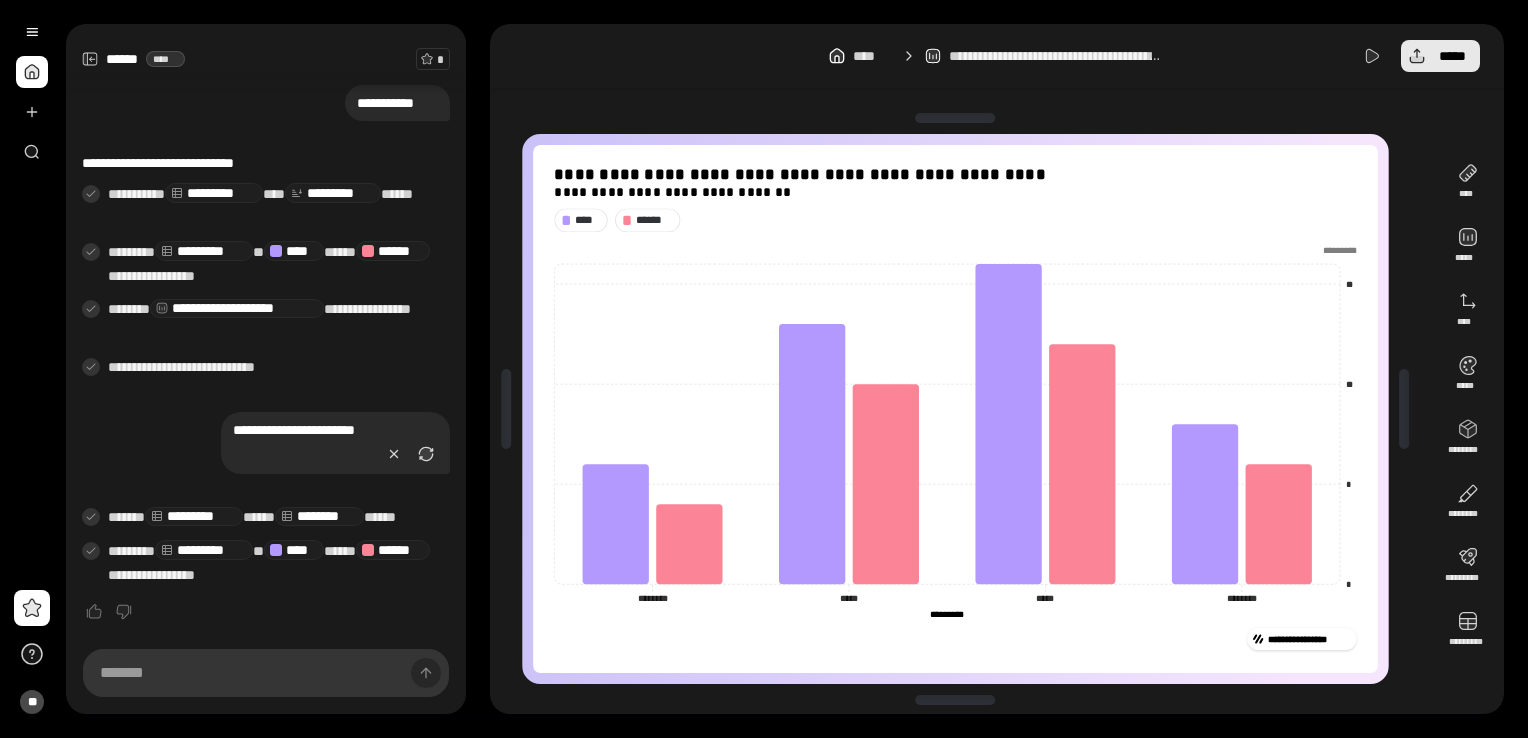 click on "*****" at bounding box center [1440, 56] 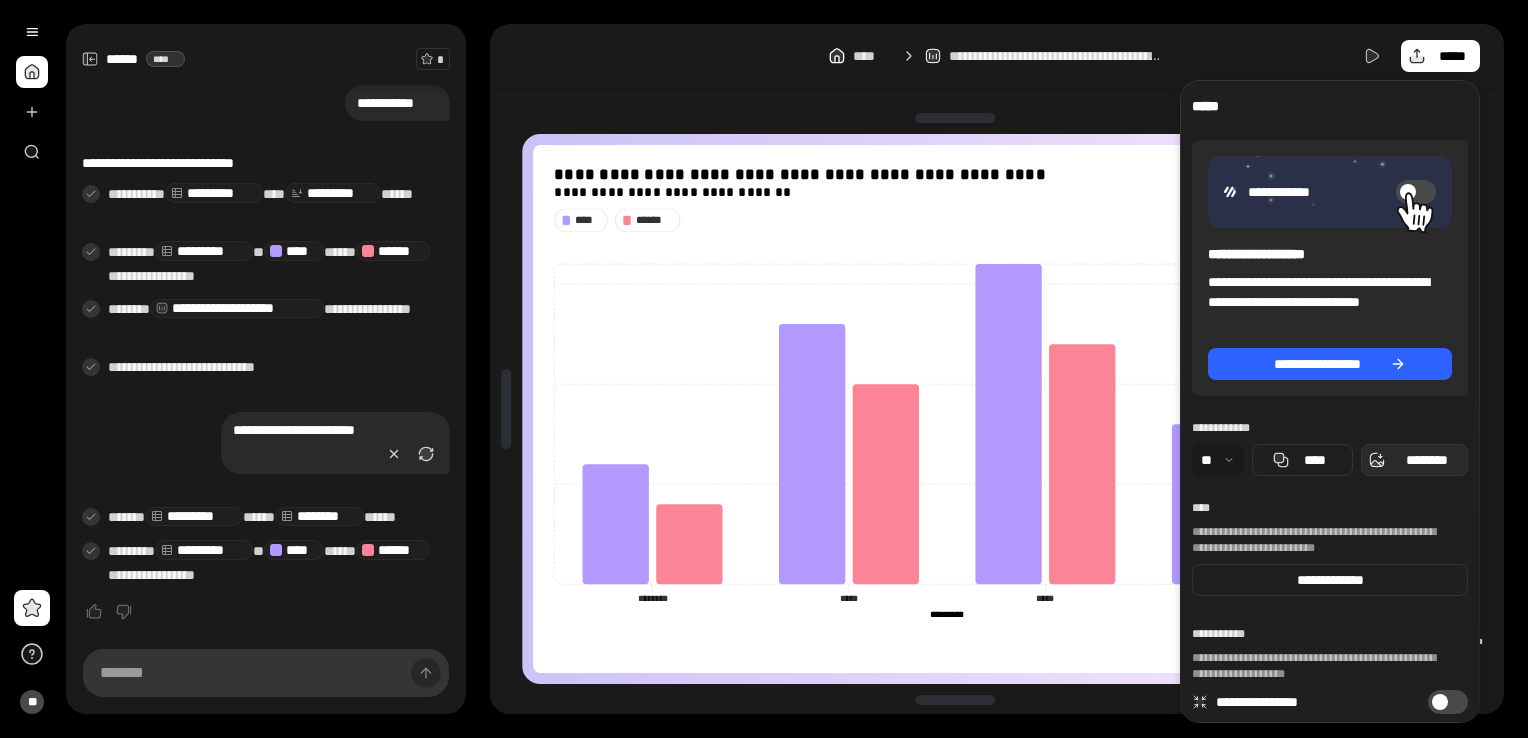 click on "********" at bounding box center (1426, 460) 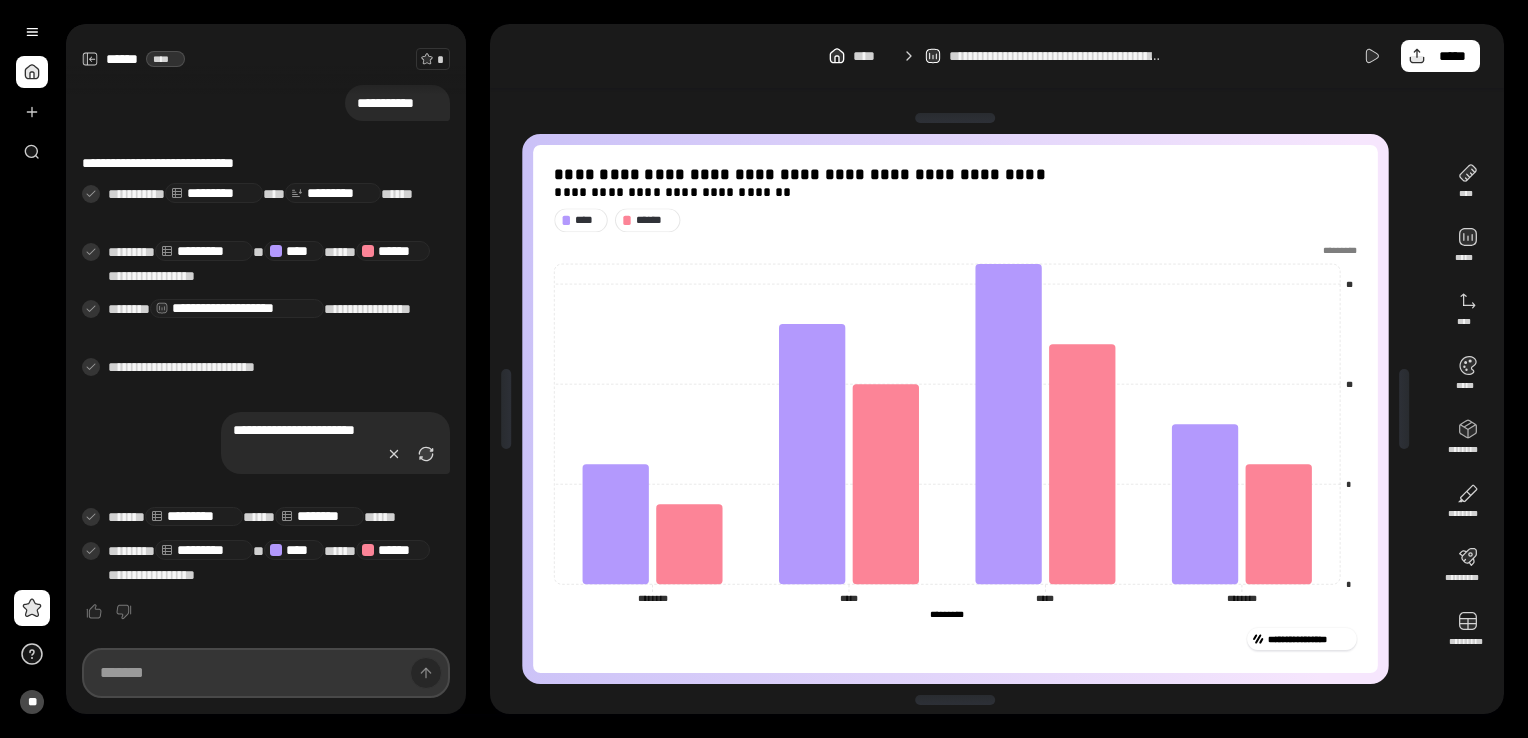 scroll, scrollTop: 177, scrollLeft: 0, axis: vertical 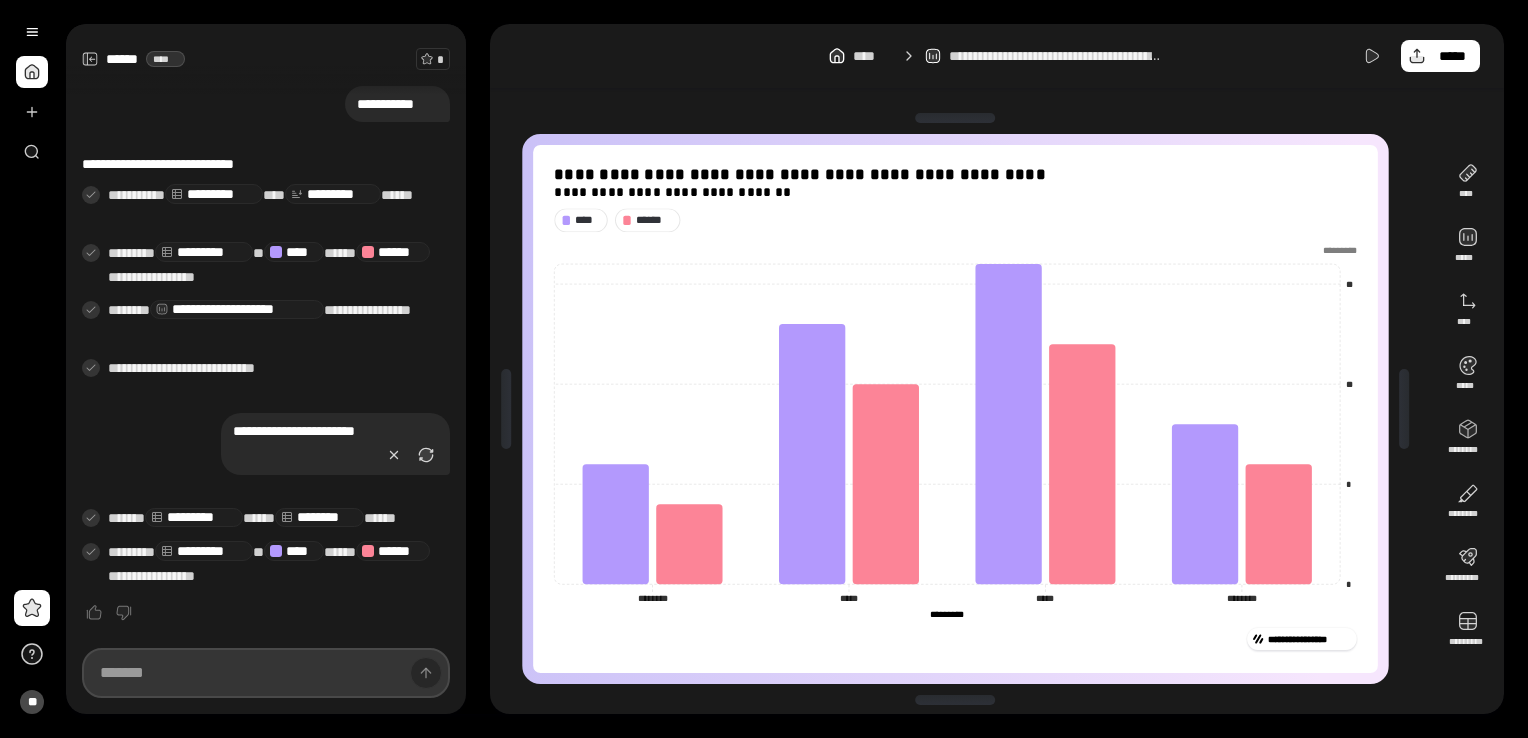 click at bounding box center (266, 673) 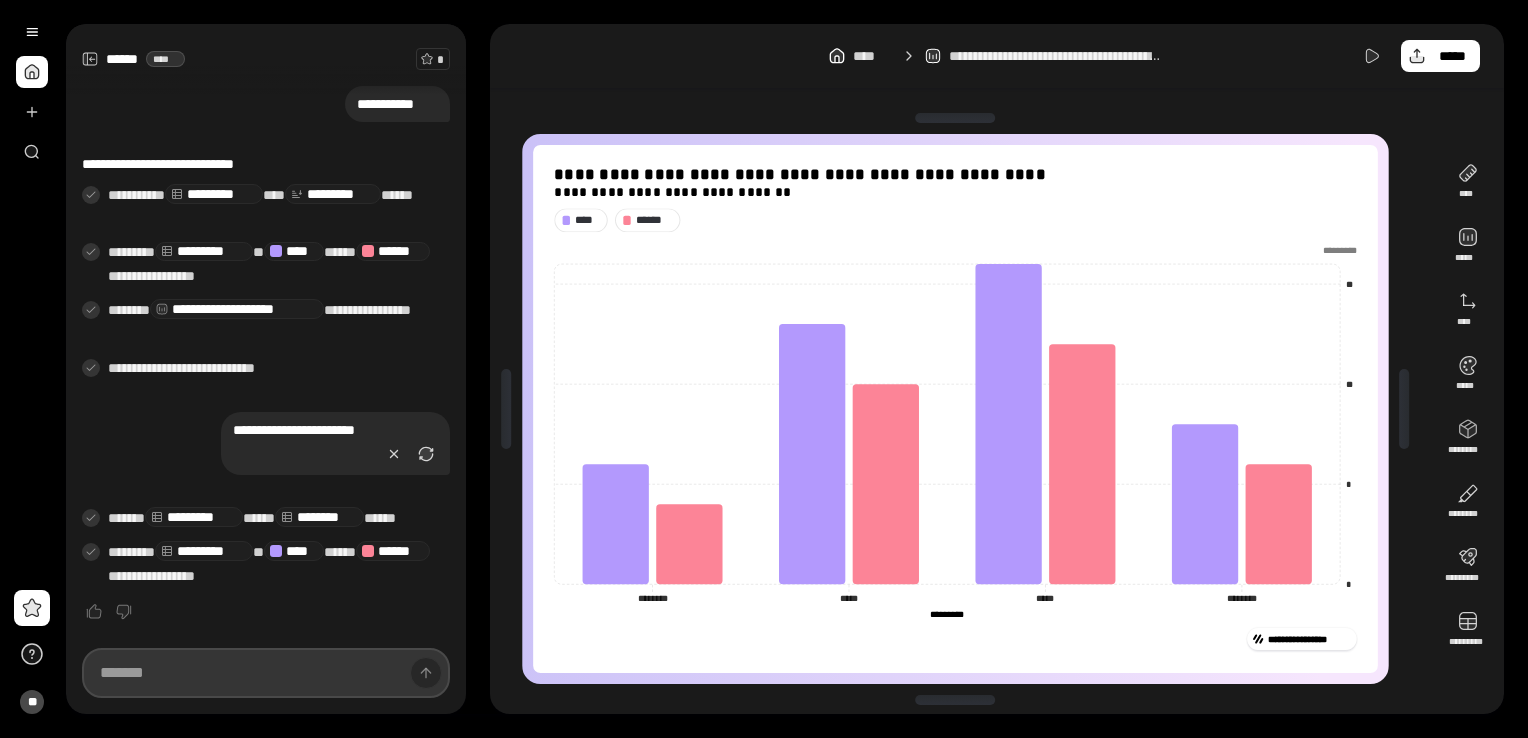 paste on "**********" 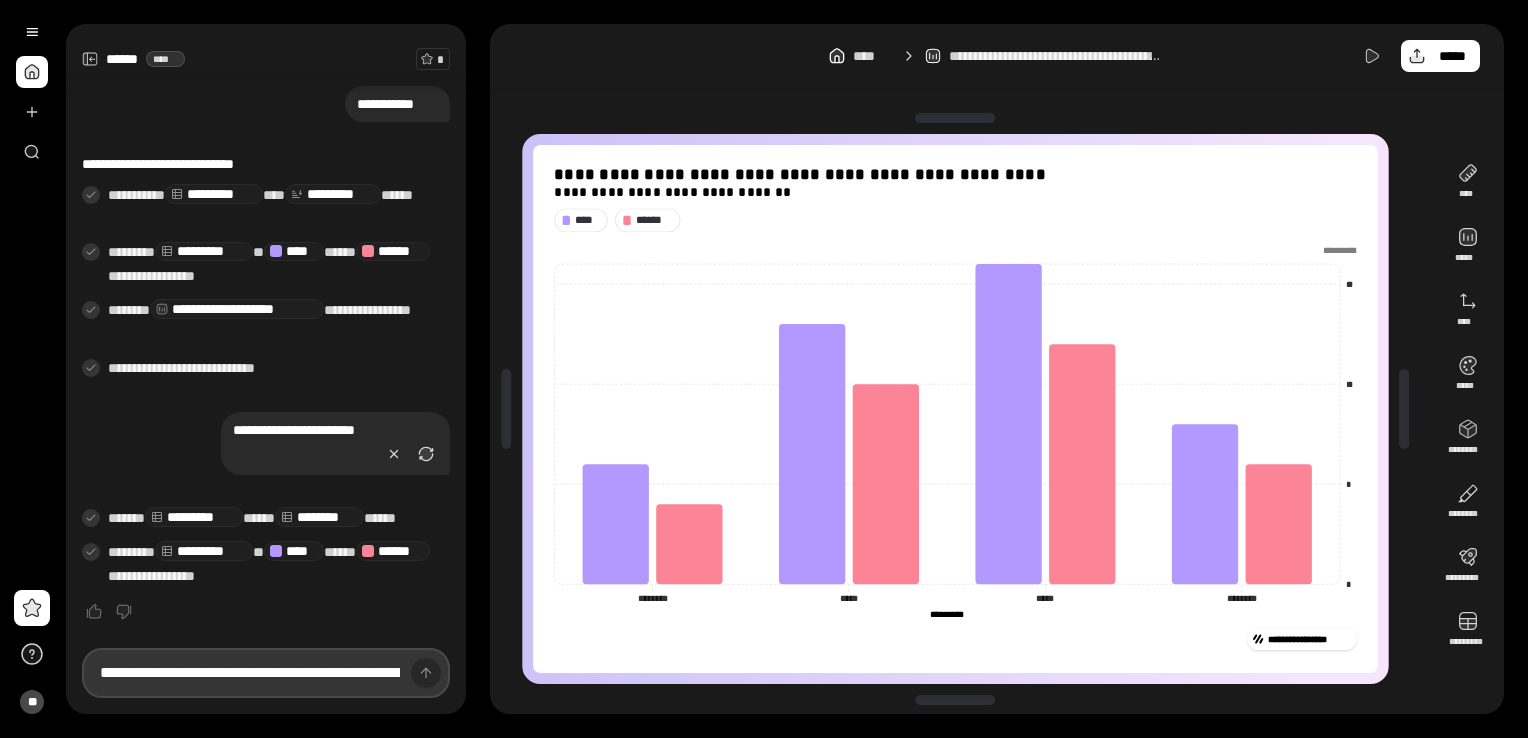 scroll, scrollTop: 0, scrollLeft: 4918, axis: horizontal 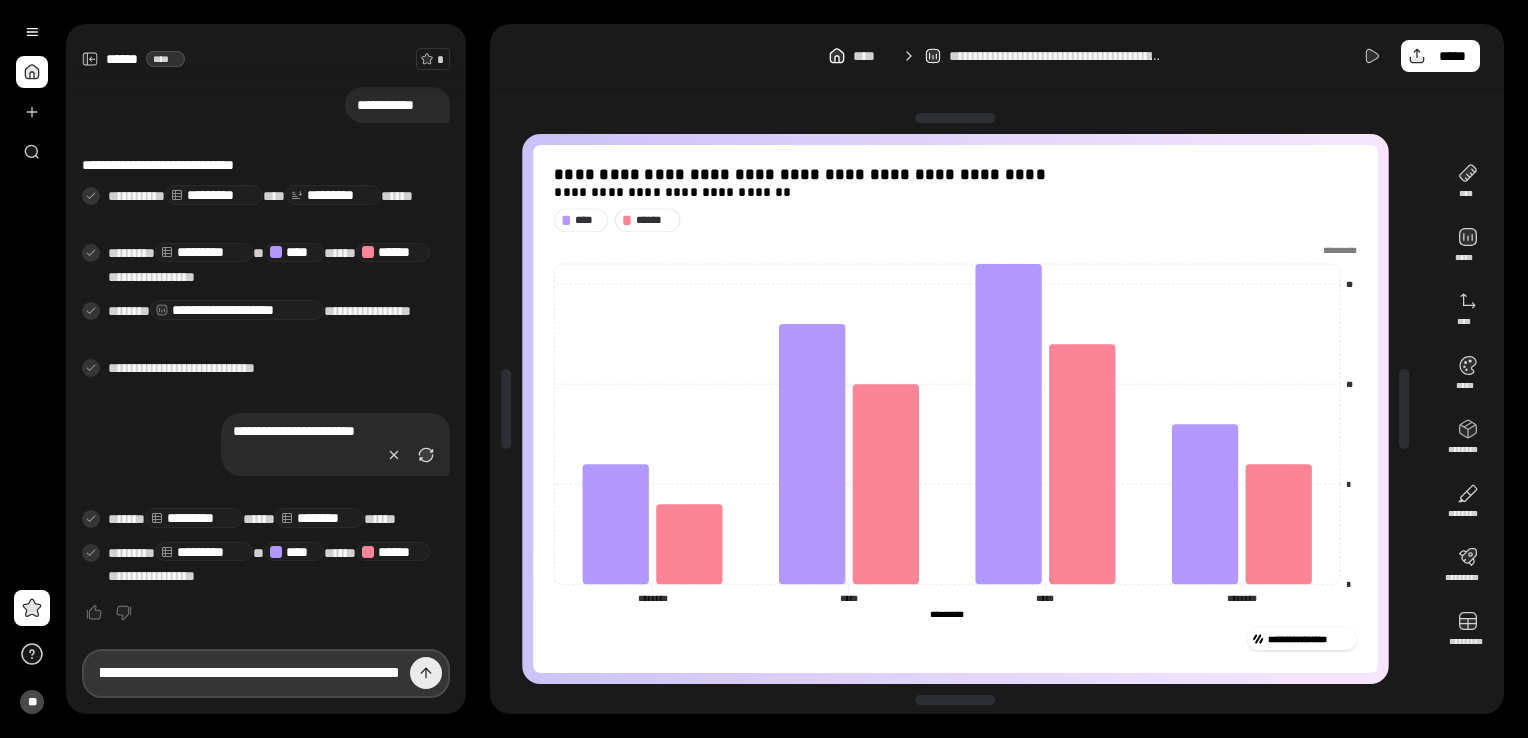 type on "**********" 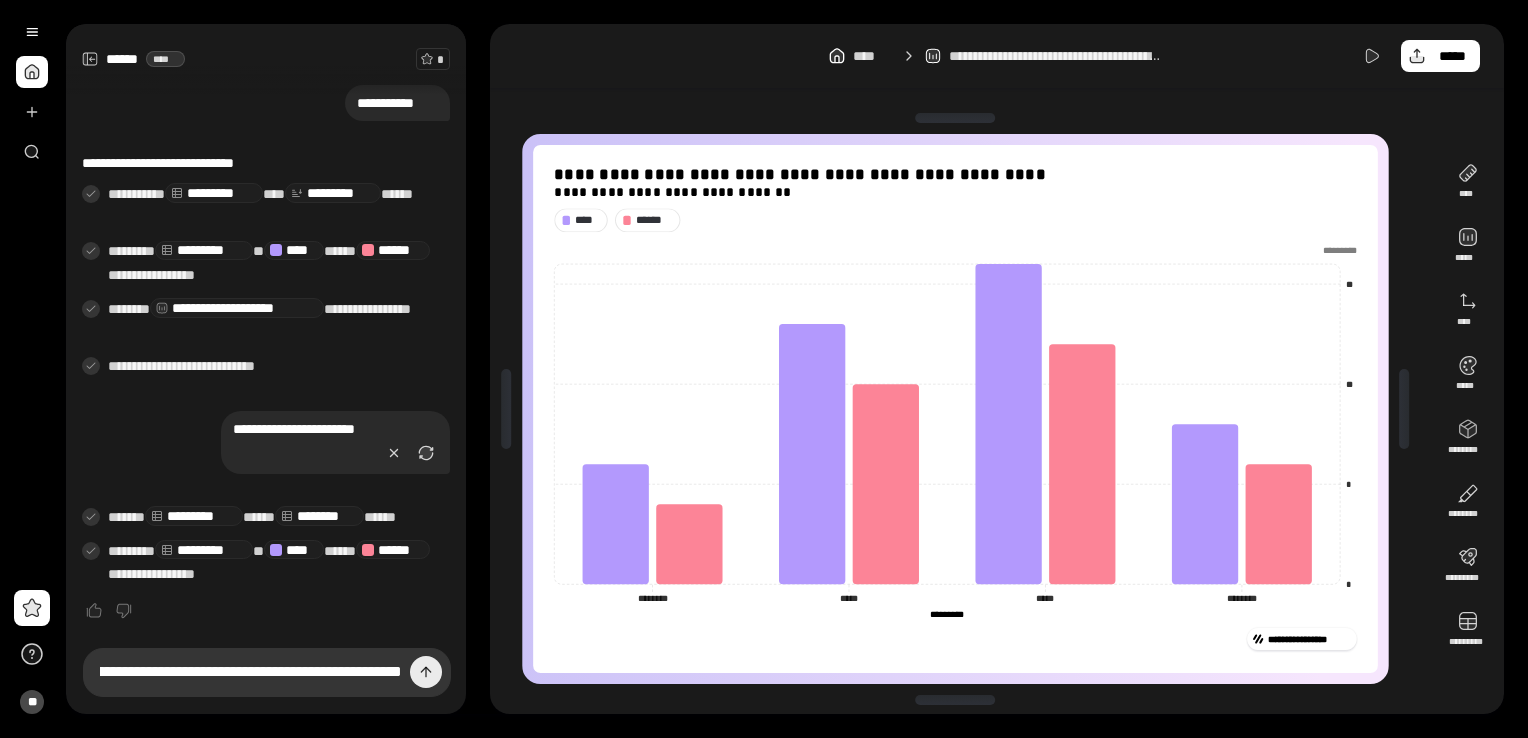 scroll, scrollTop: 0, scrollLeft: 0, axis: both 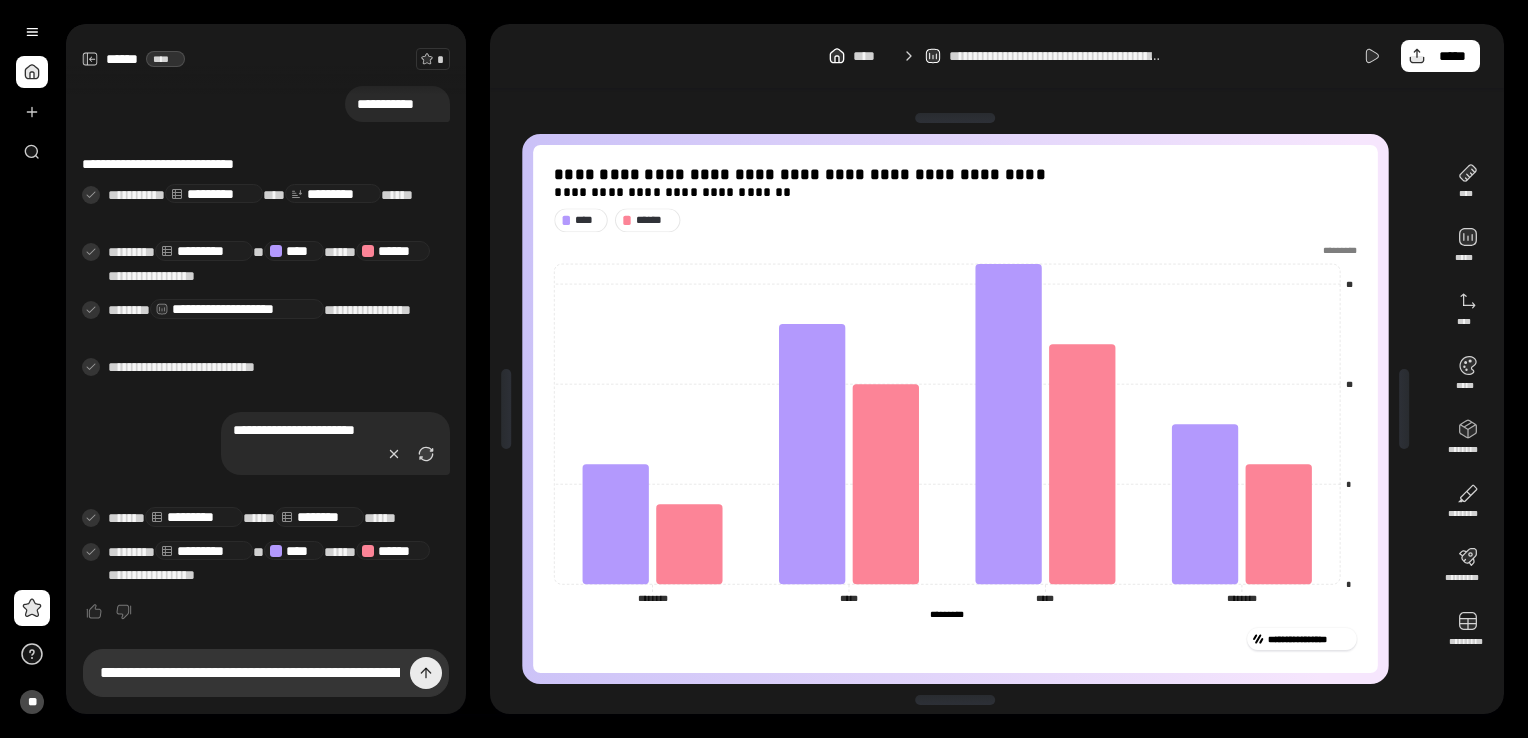 click at bounding box center [426, 673] 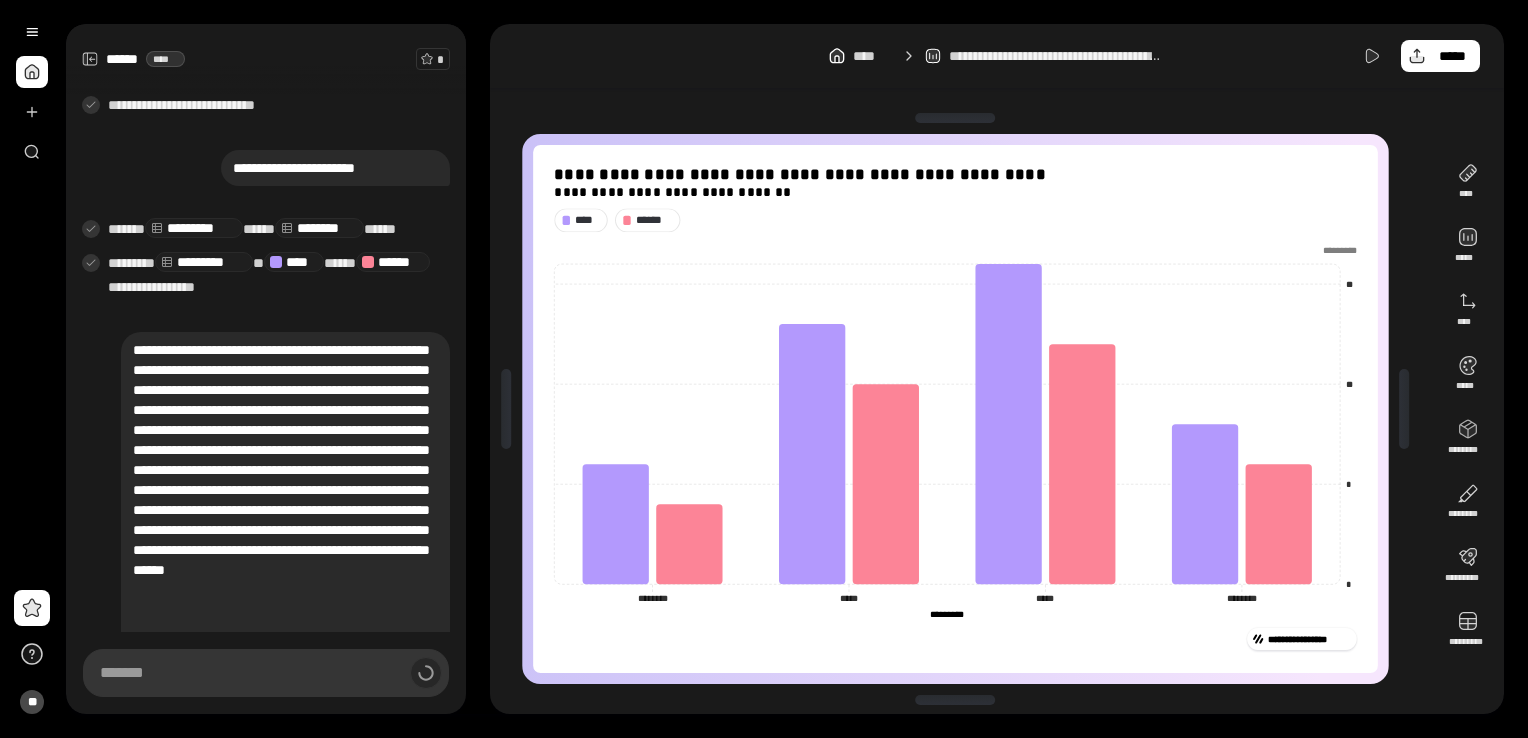 scroll, scrollTop: 503, scrollLeft: 0, axis: vertical 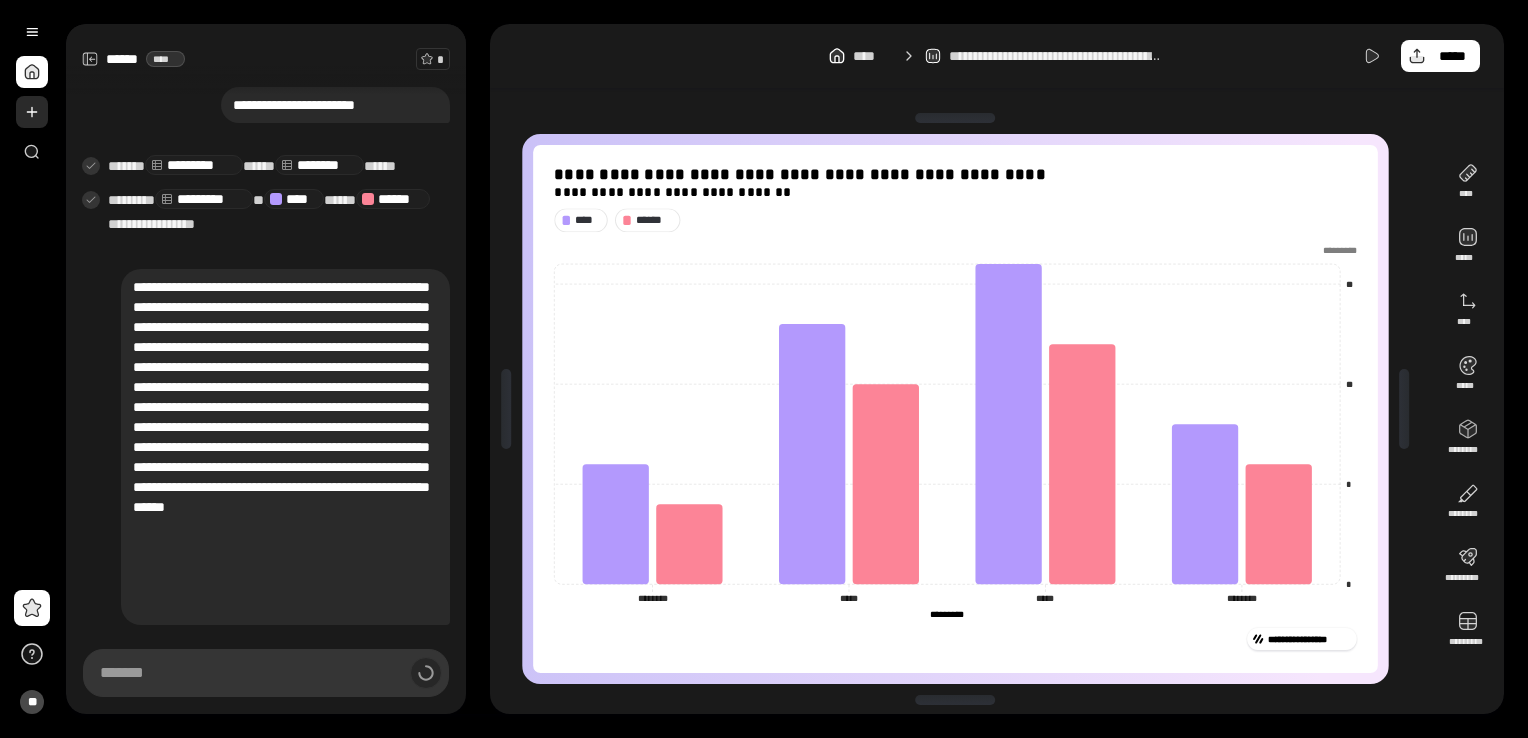 click at bounding box center (32, 112) 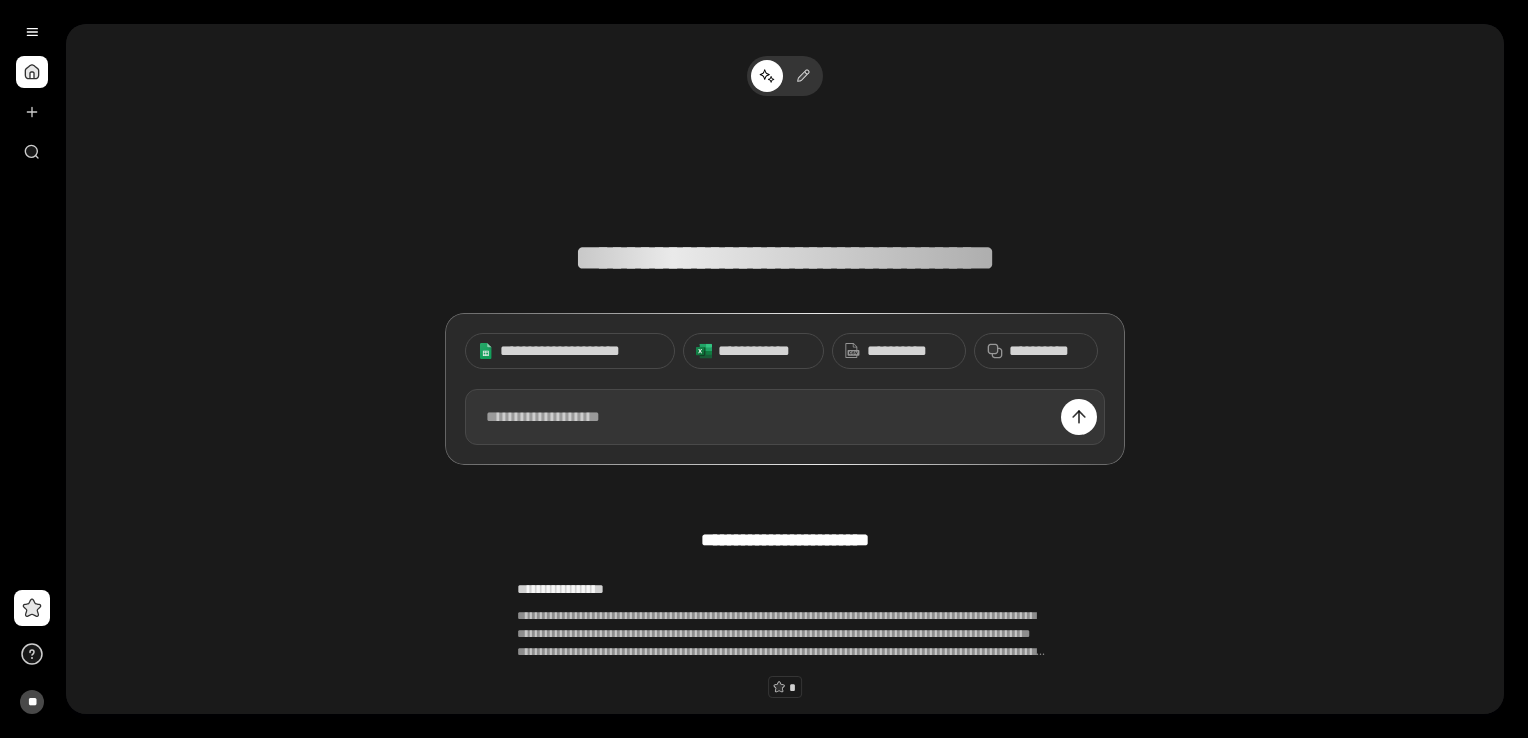 type 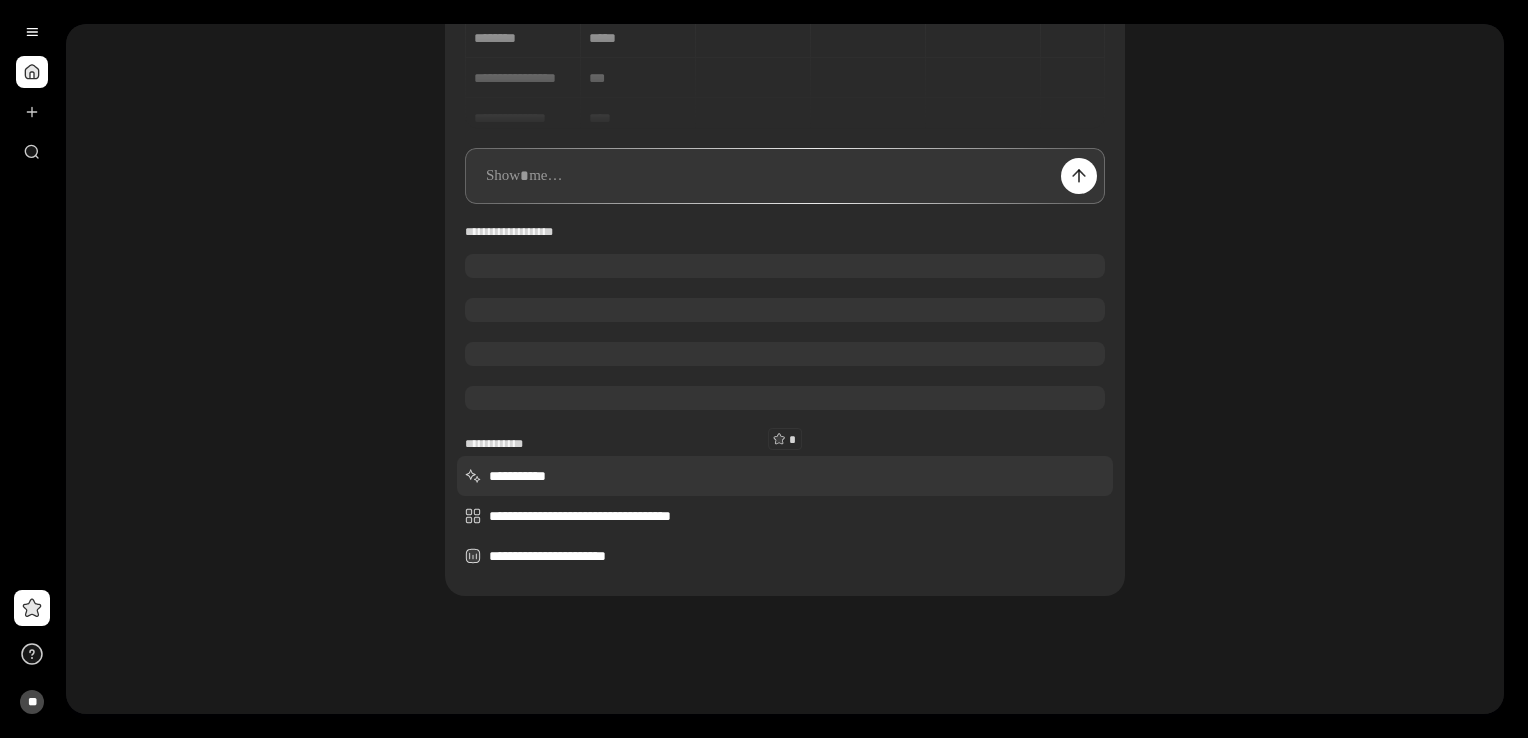 scroll, scrollTop: 184, scrollLeft: 0, axis: vertical 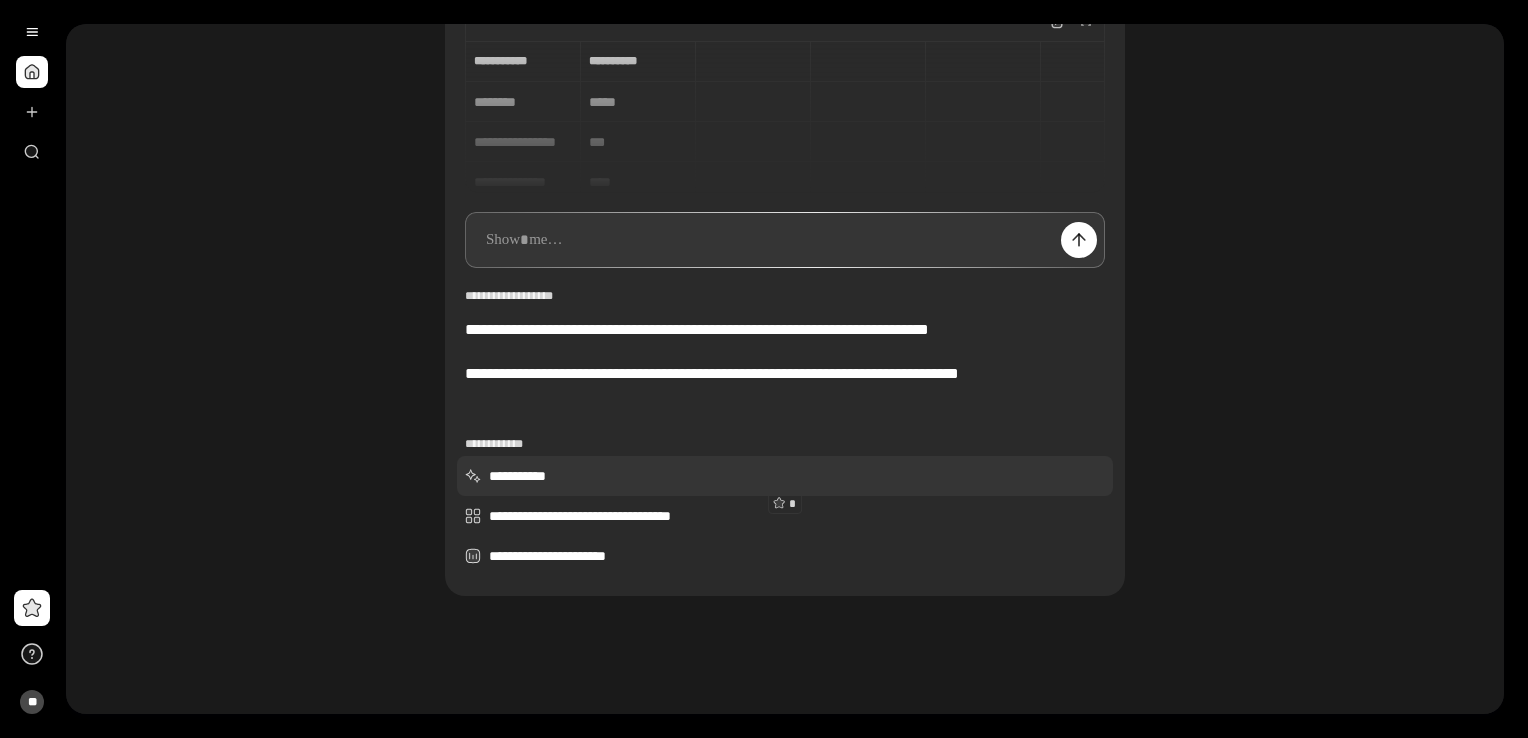click on "**********" at bounding box center (785, 476) 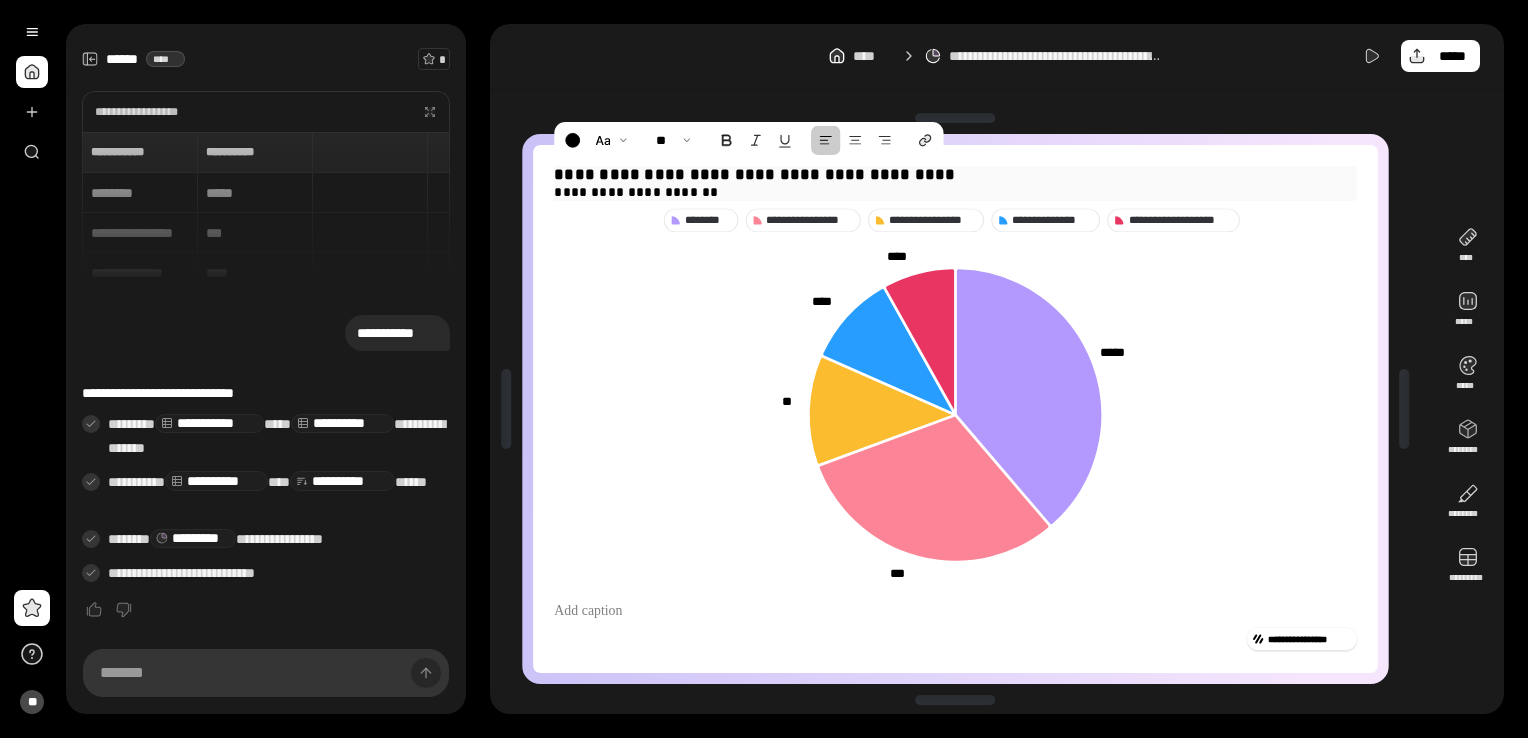click on "**********" at bounding box center [955, 175] 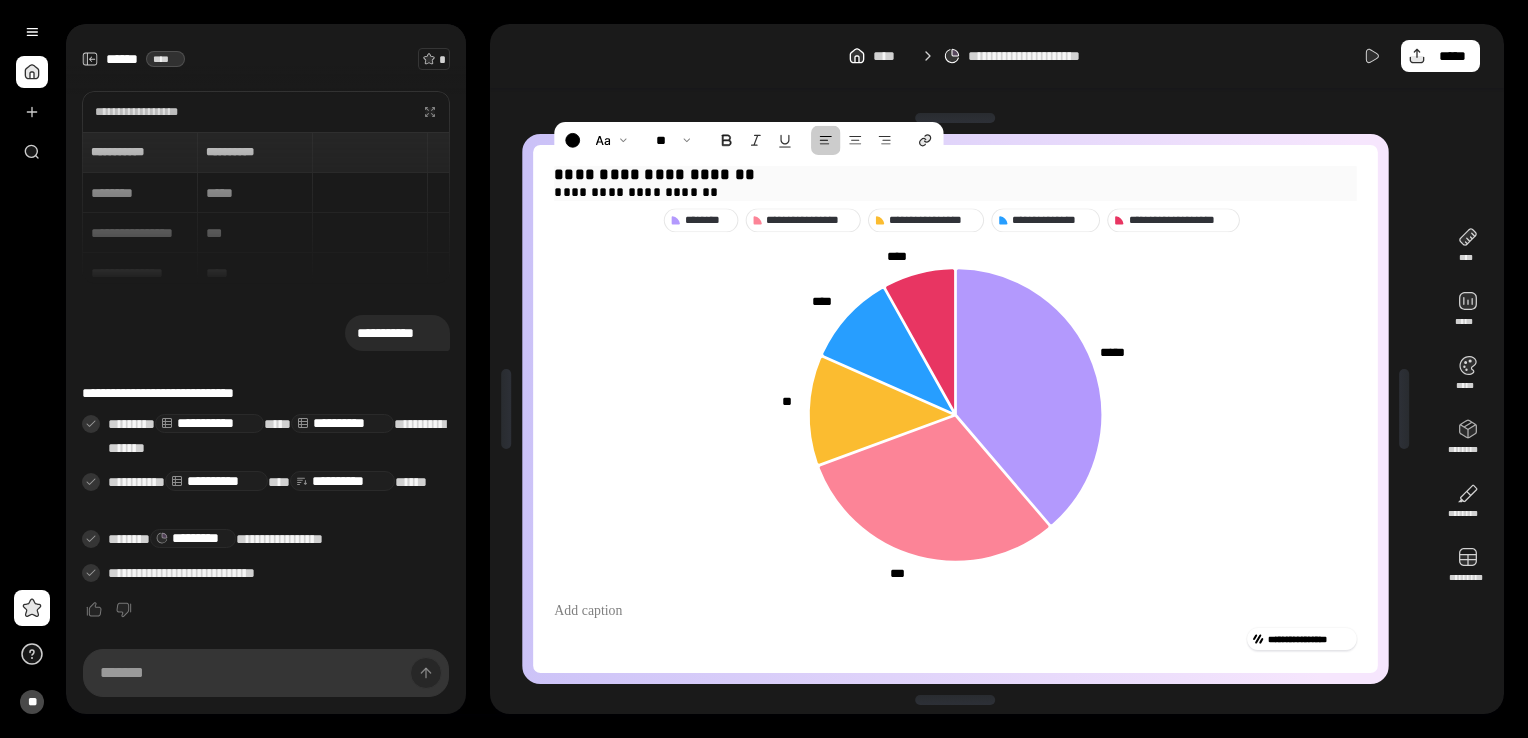 click on "**********" at bounding box center (955, 175) 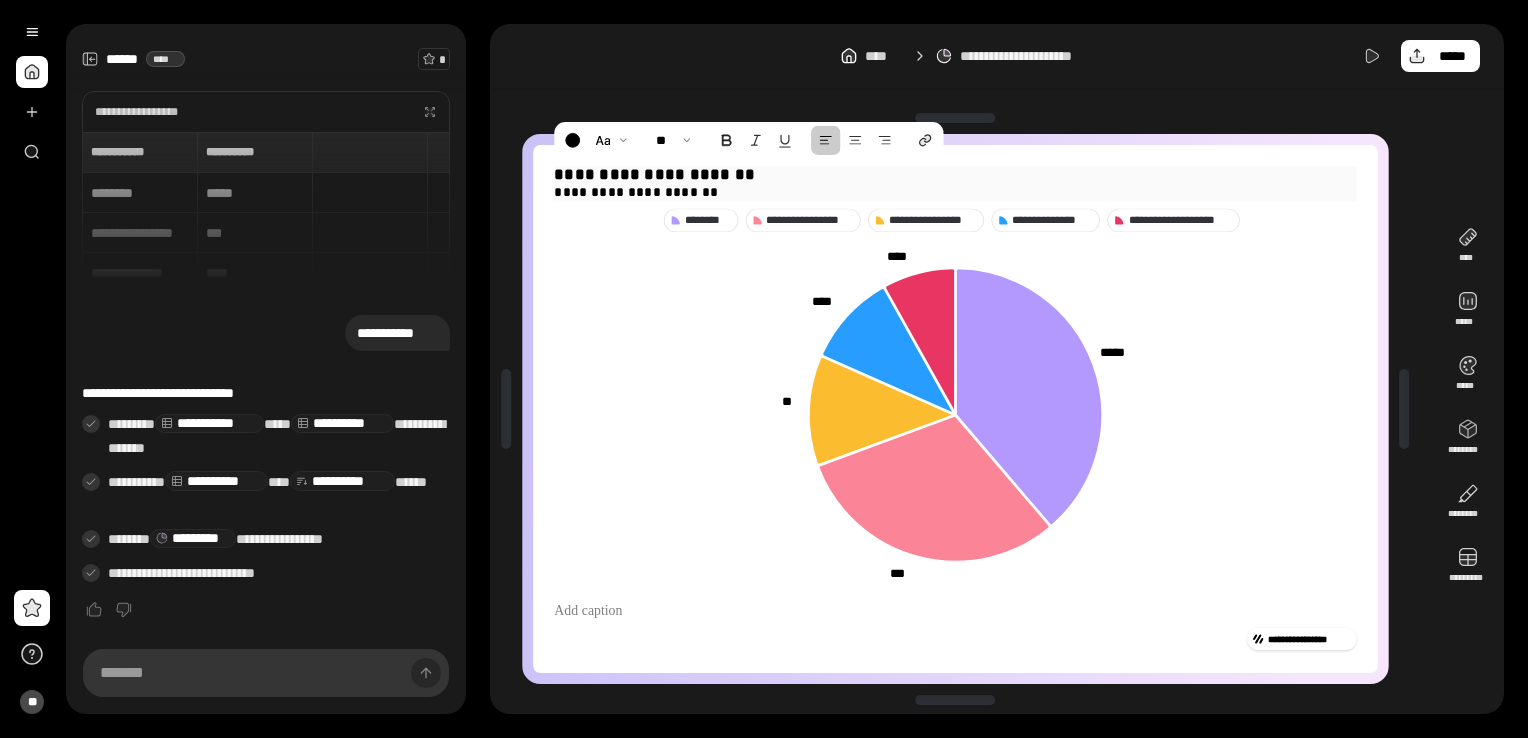 click on "**********" at bounding box center [955, 175] 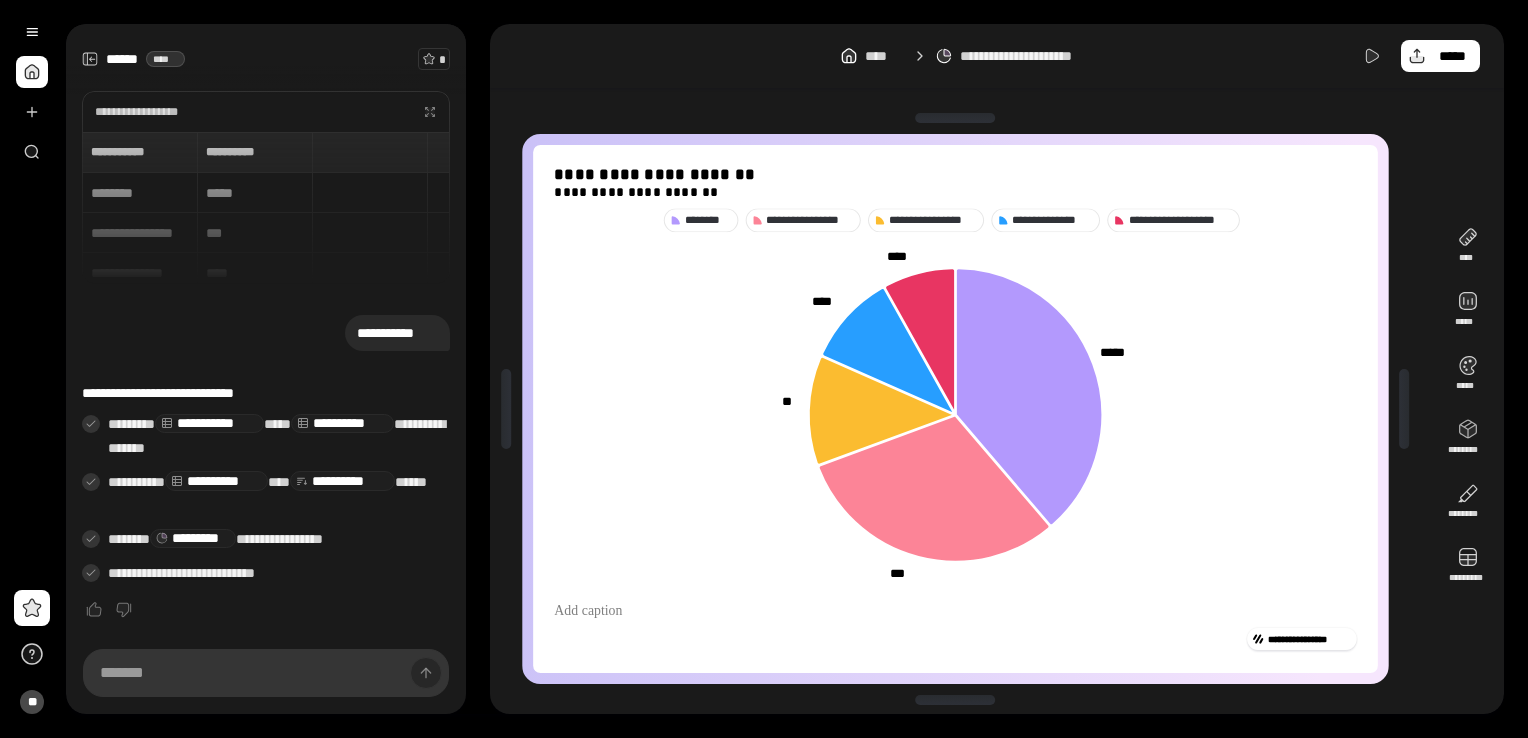 click 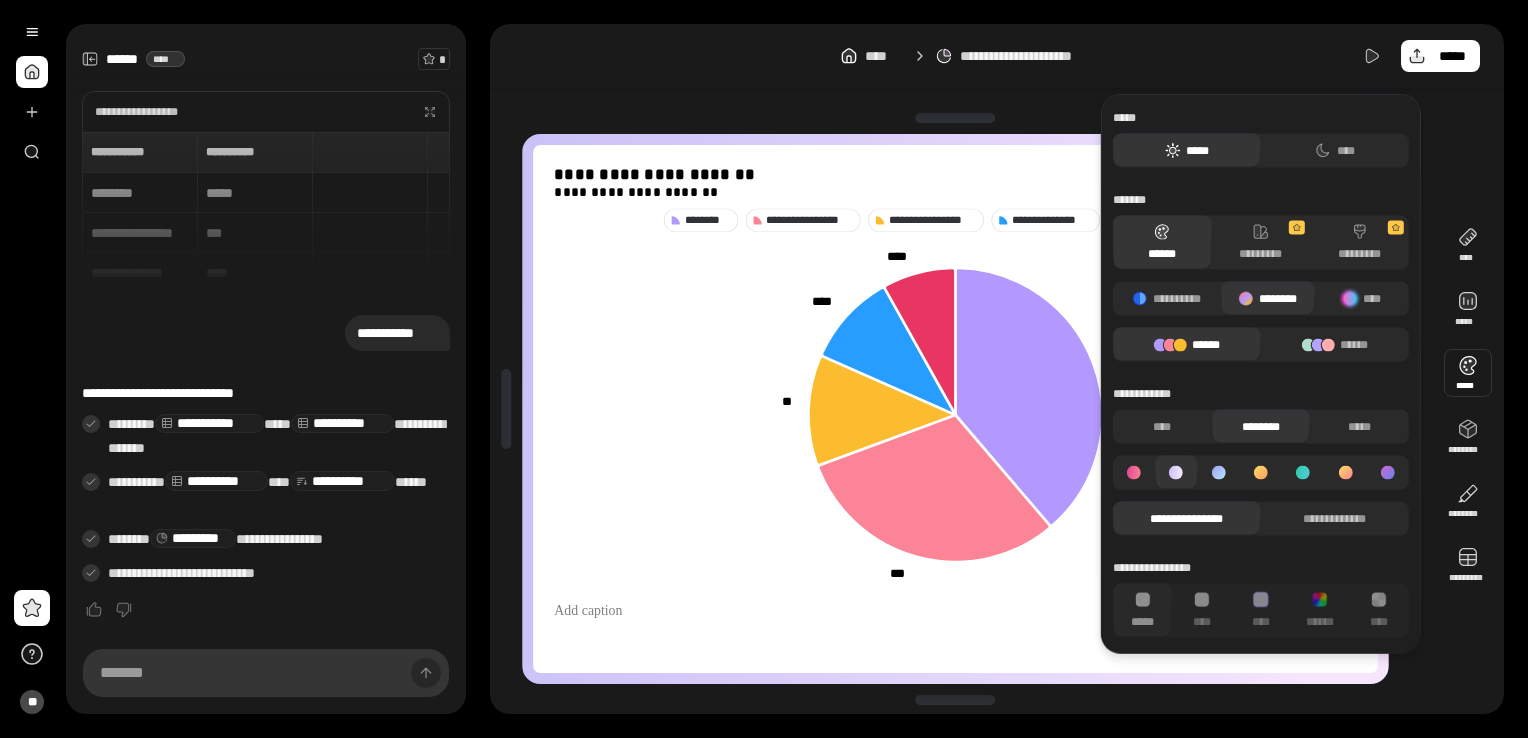 click on "**********" at bounding box center [955, 617] 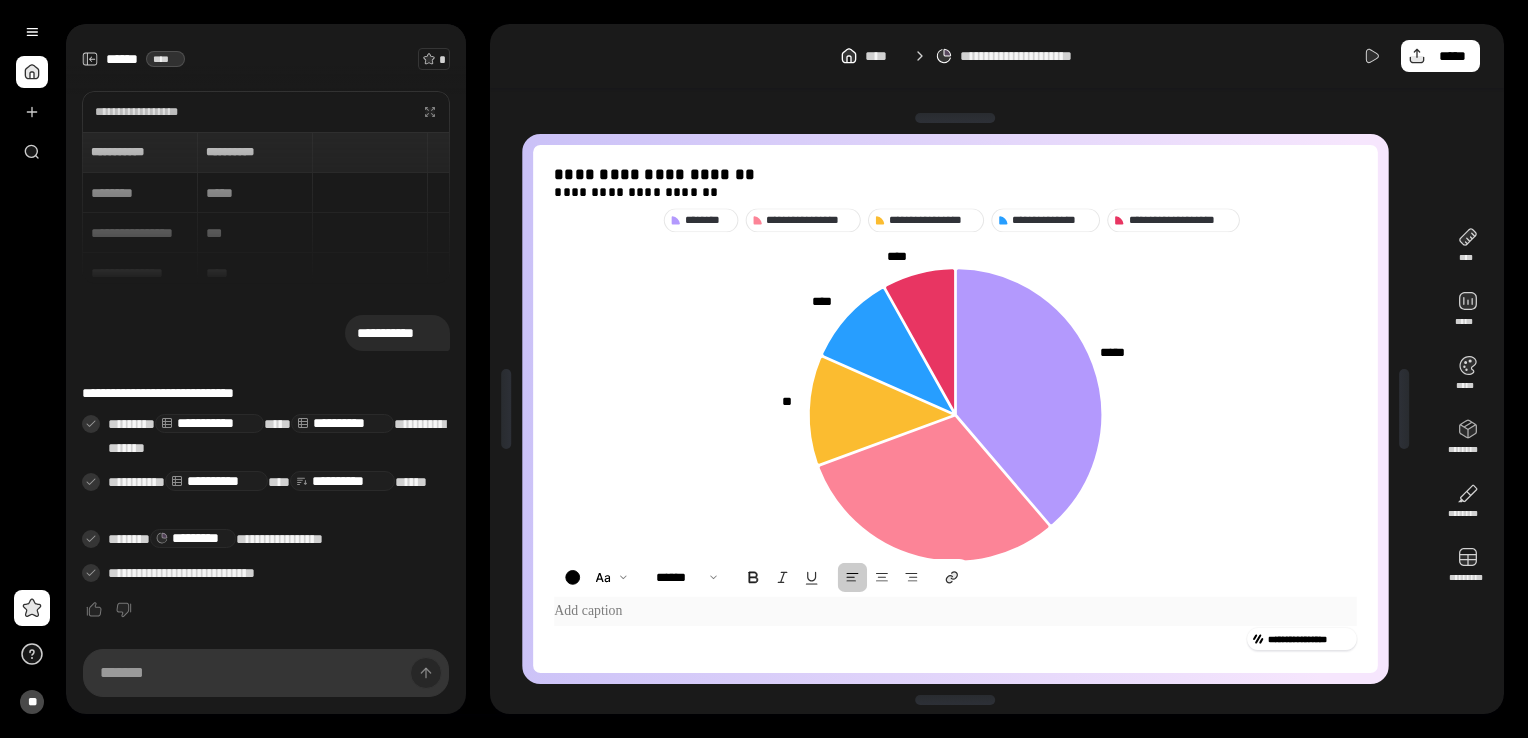 click at bounding box center [955, 611] 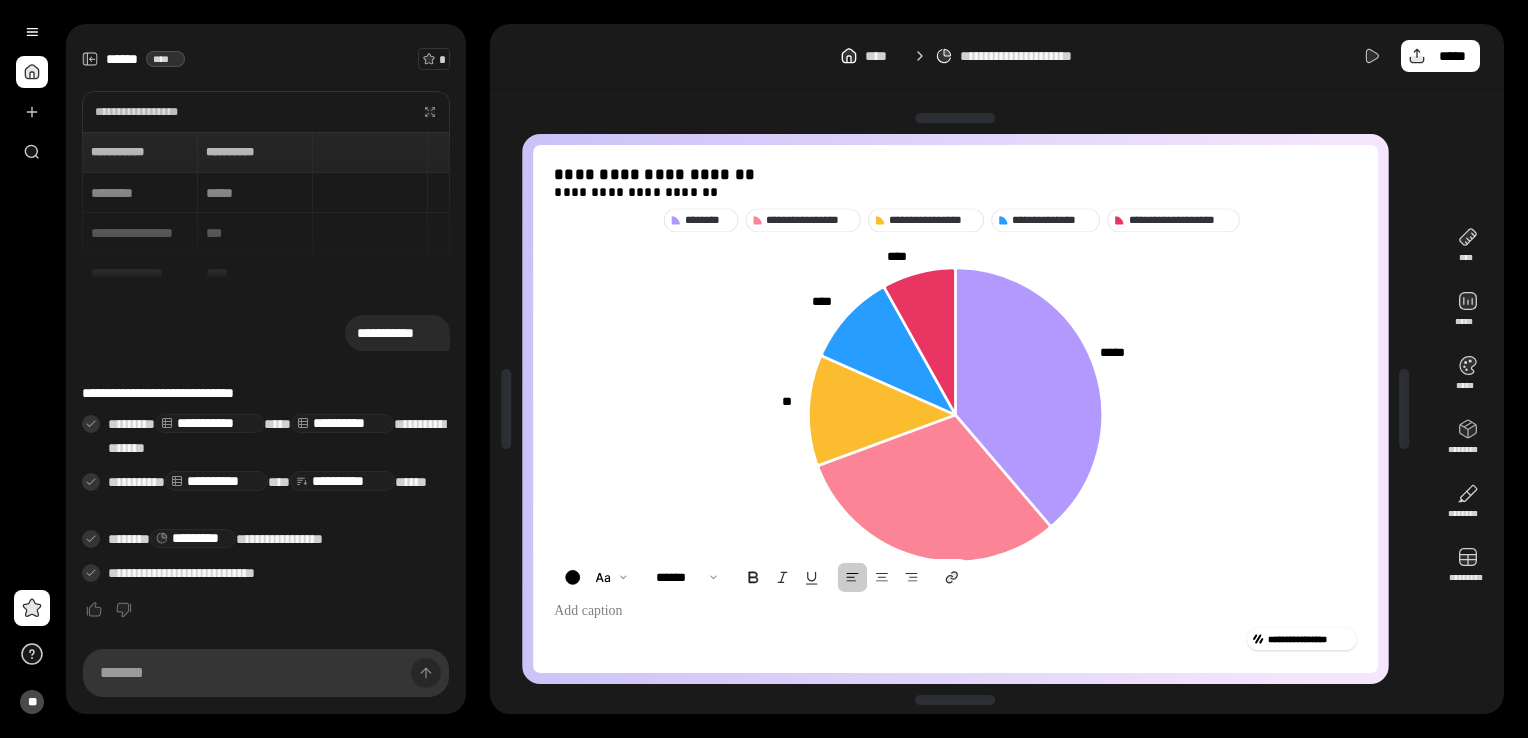 click 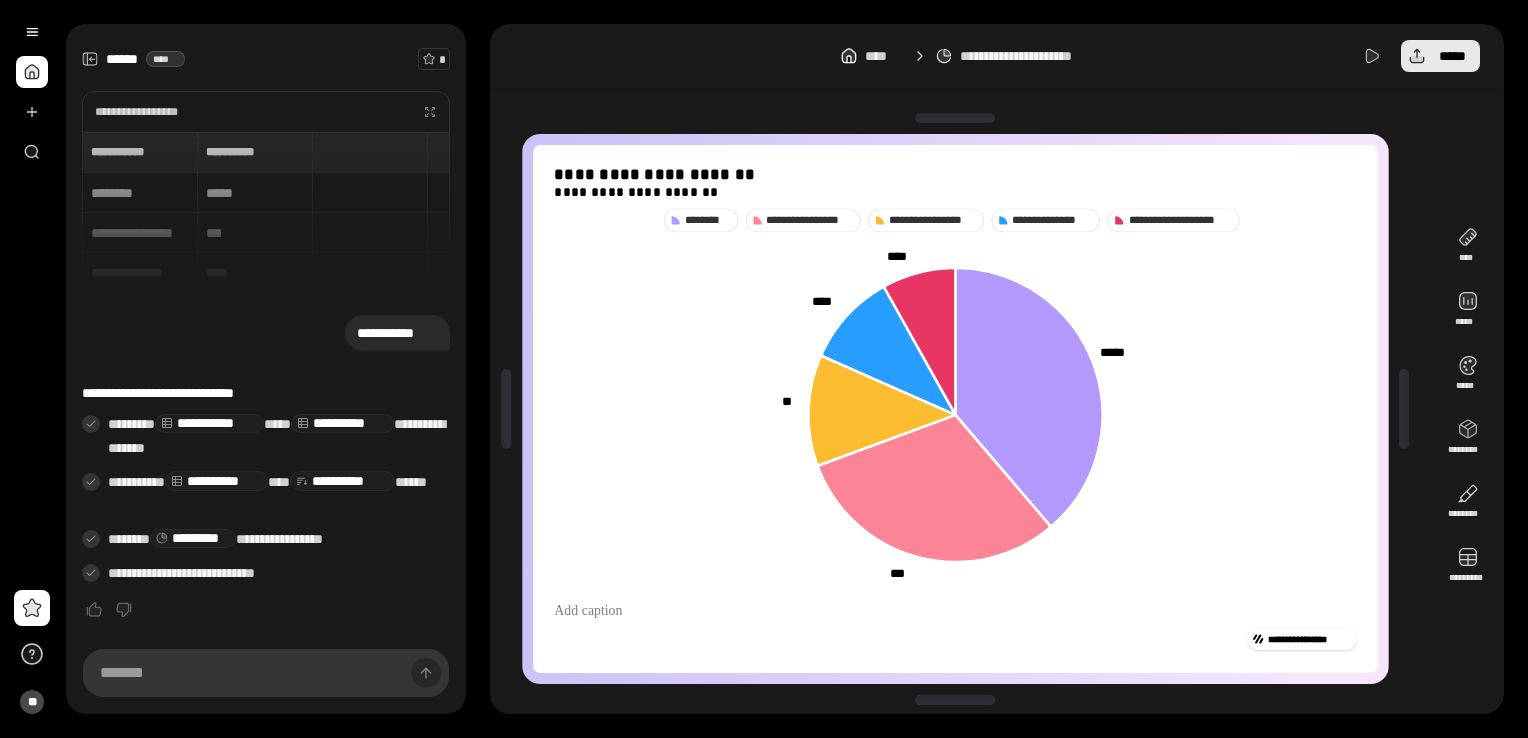 click on "*****" at bounding box center [1452, 56] 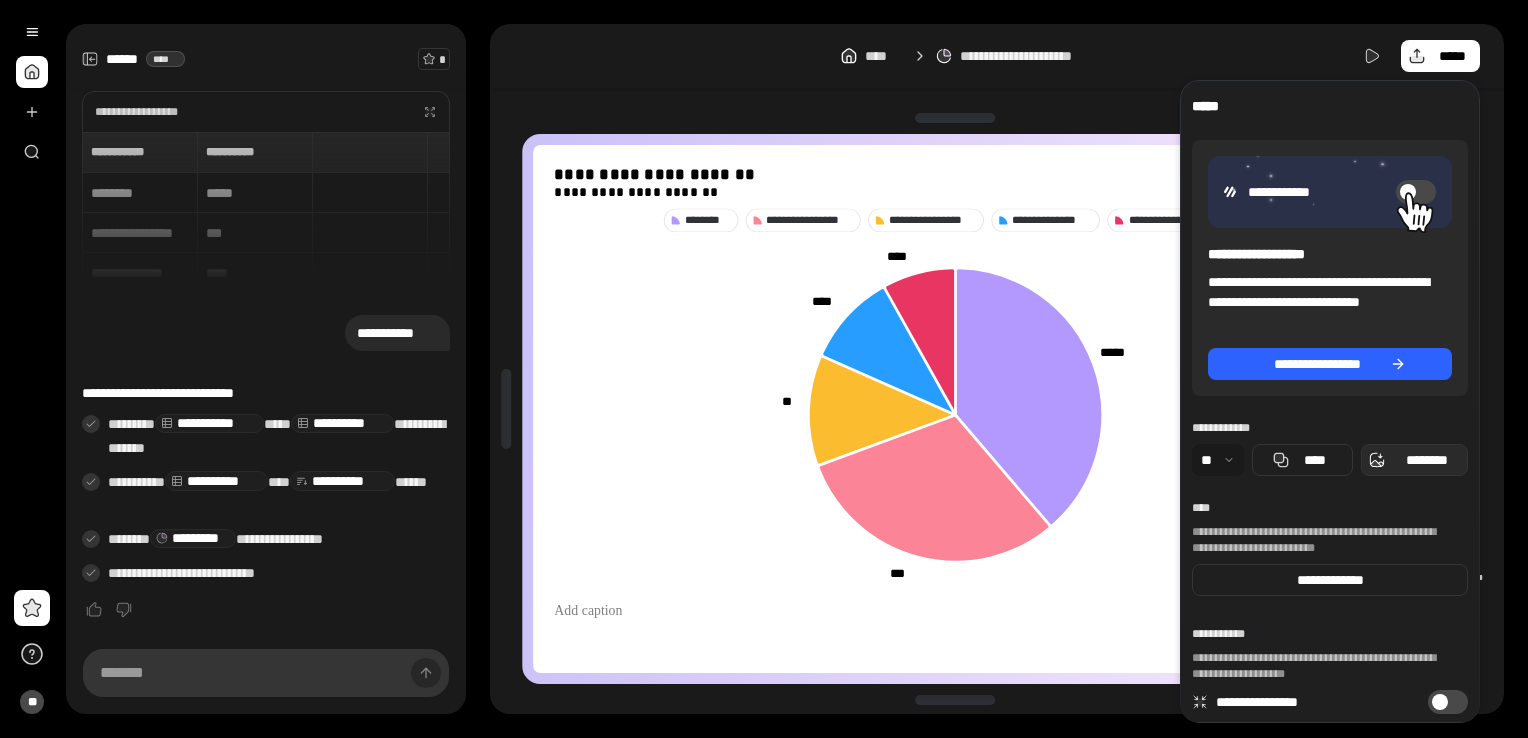 click on "********" at bounding box center (1426, 460) 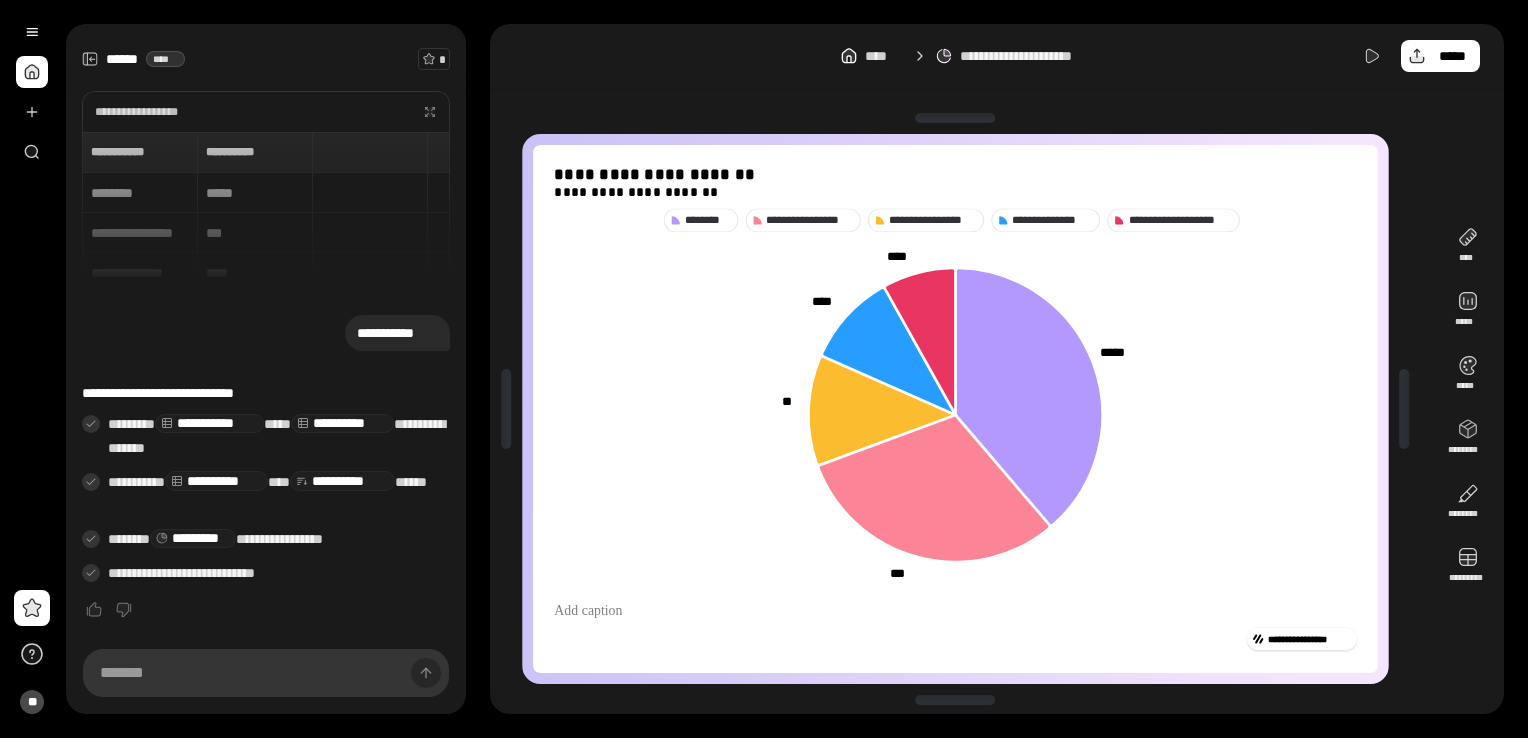 click 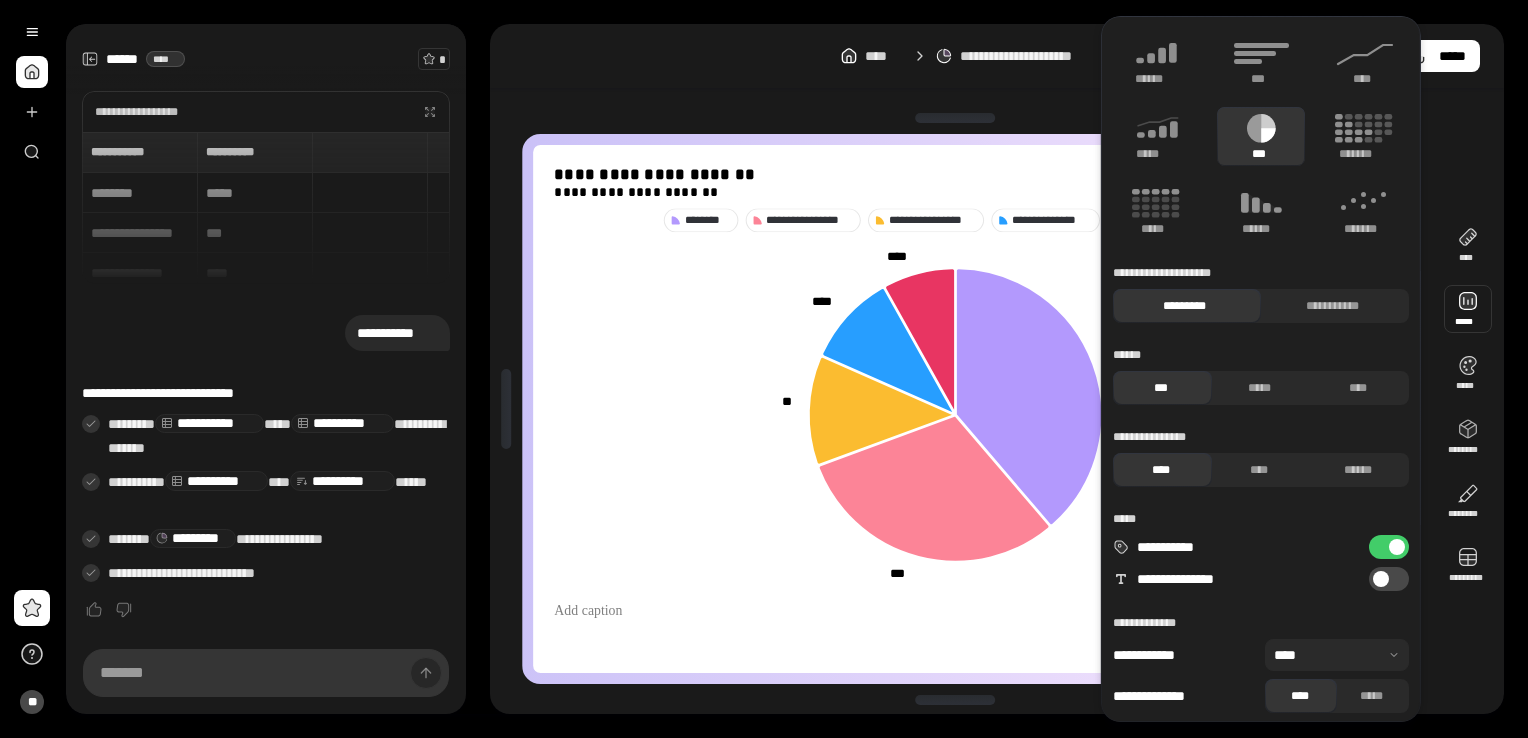 click at bounding box center [1468, 309] 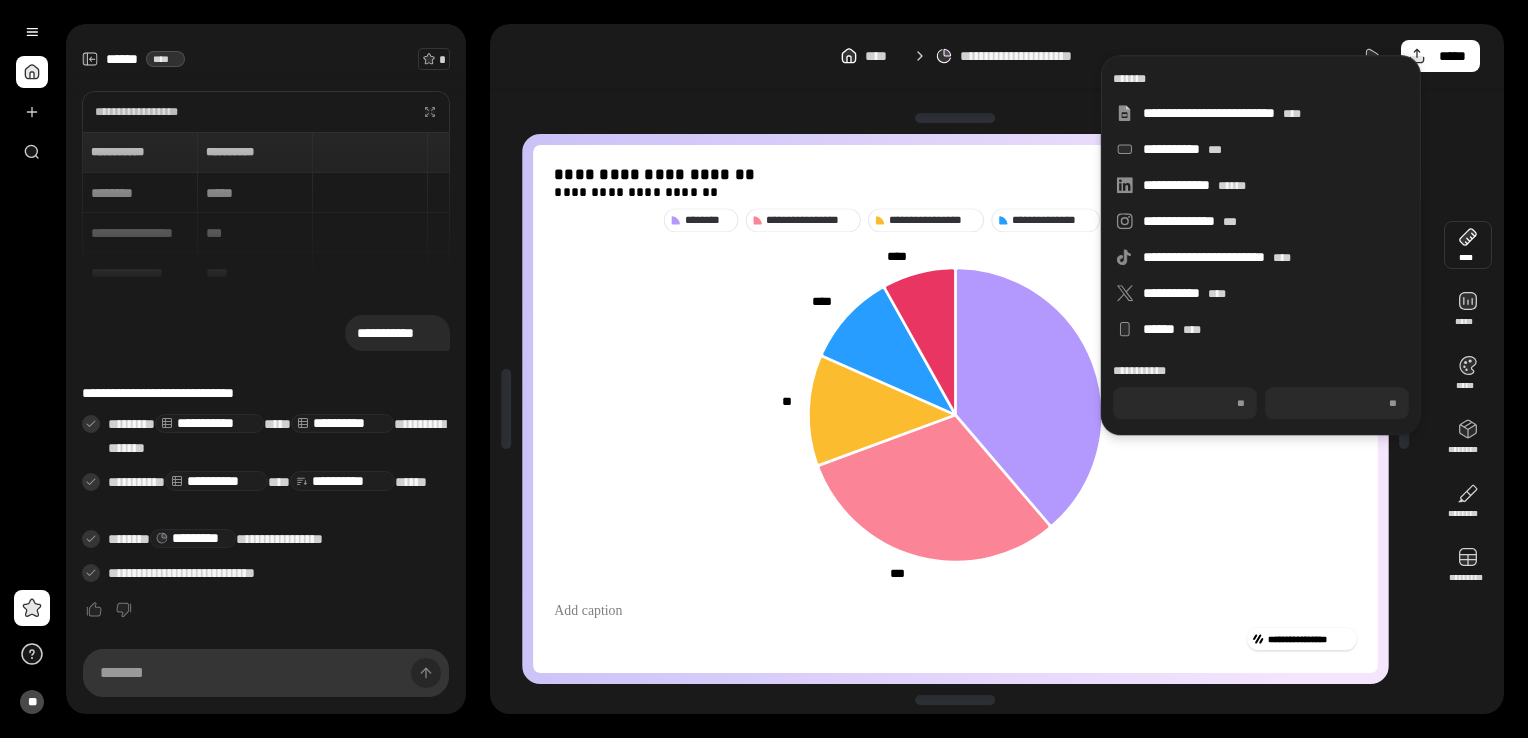 click at bounding box center [1468, 245] 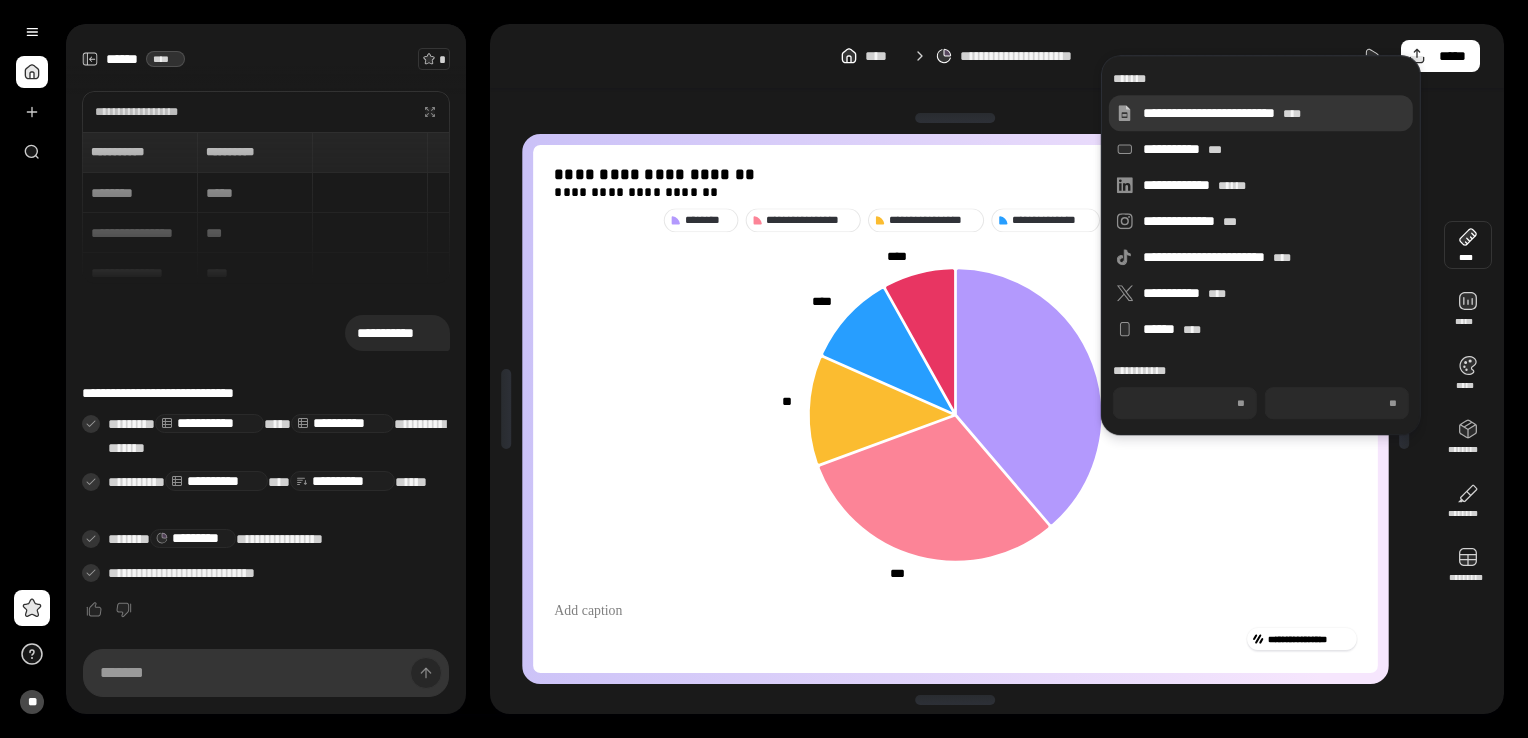 click on "**********" at bounding box center (1274, 113) 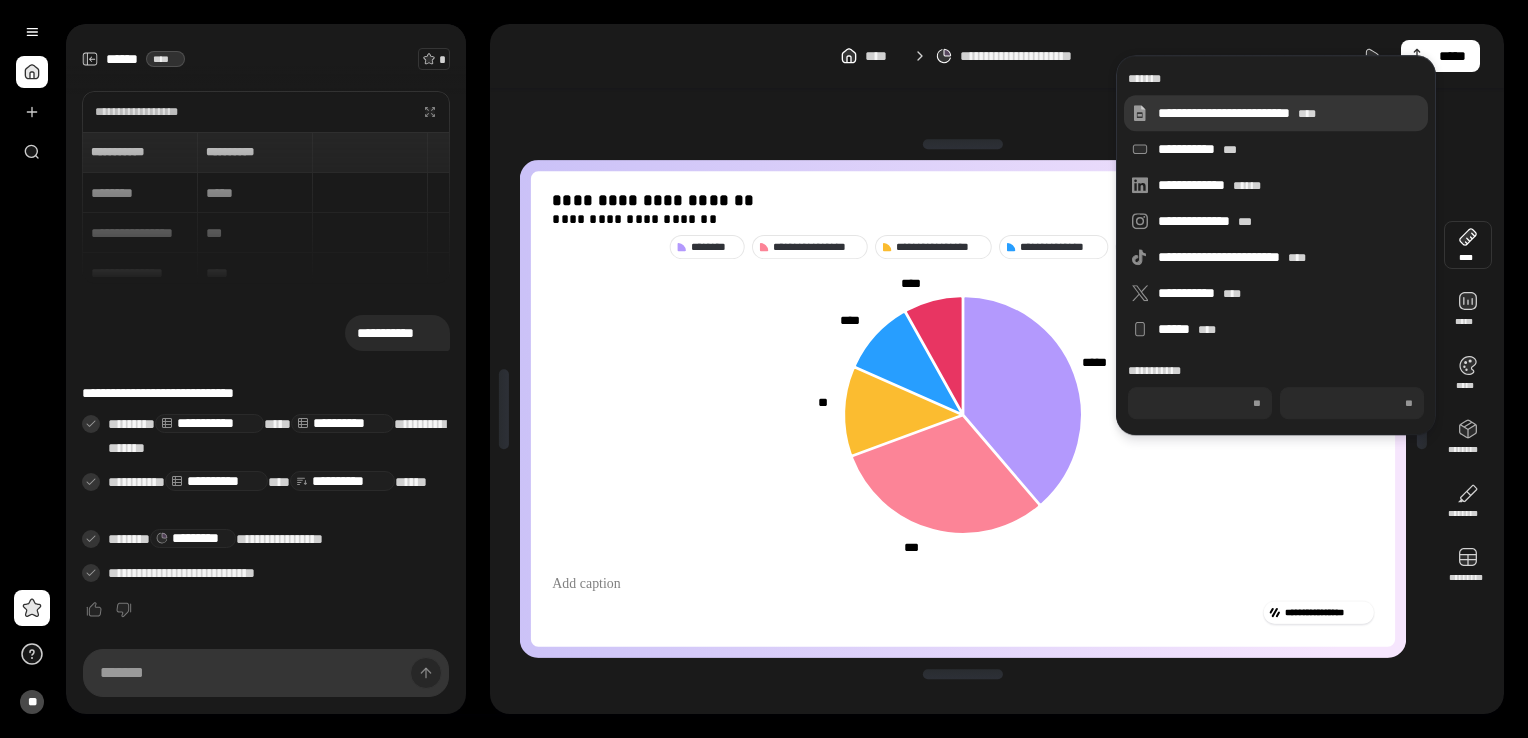 click on "**********" at bounding box center [1289, 113] 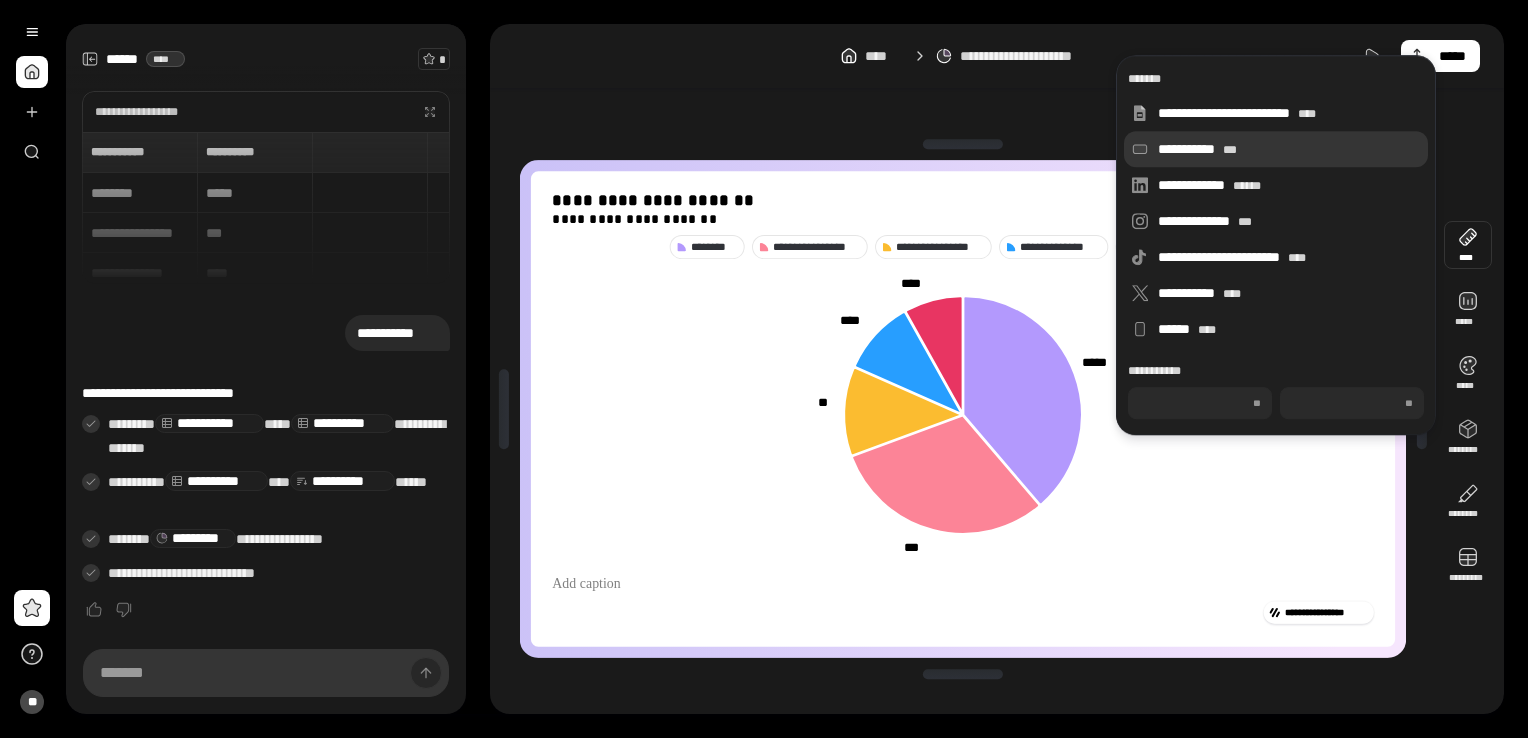 click on "**********" at bounding box center [1276, 149] 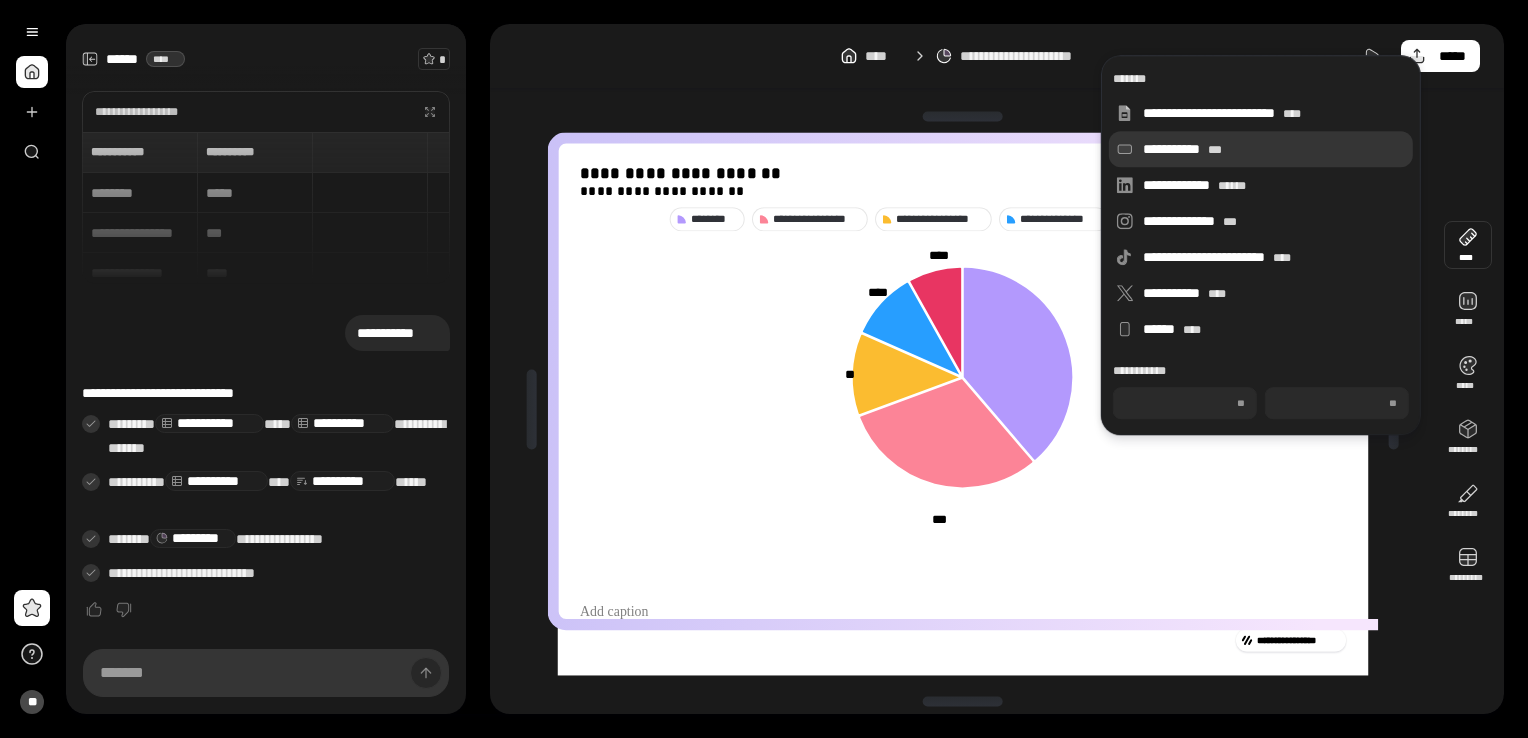 type on "***" 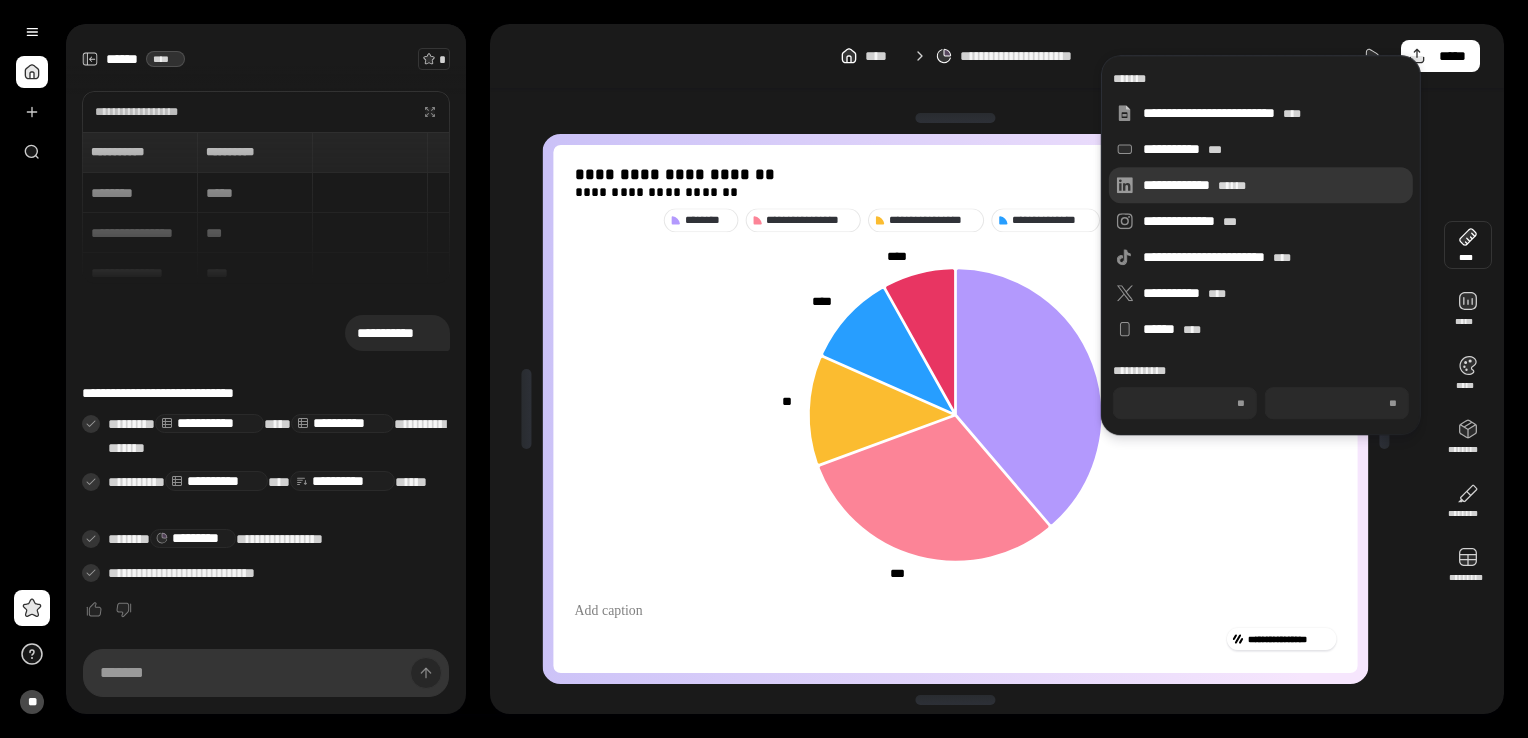 click on "**********" at bounding box center [1261, 185] 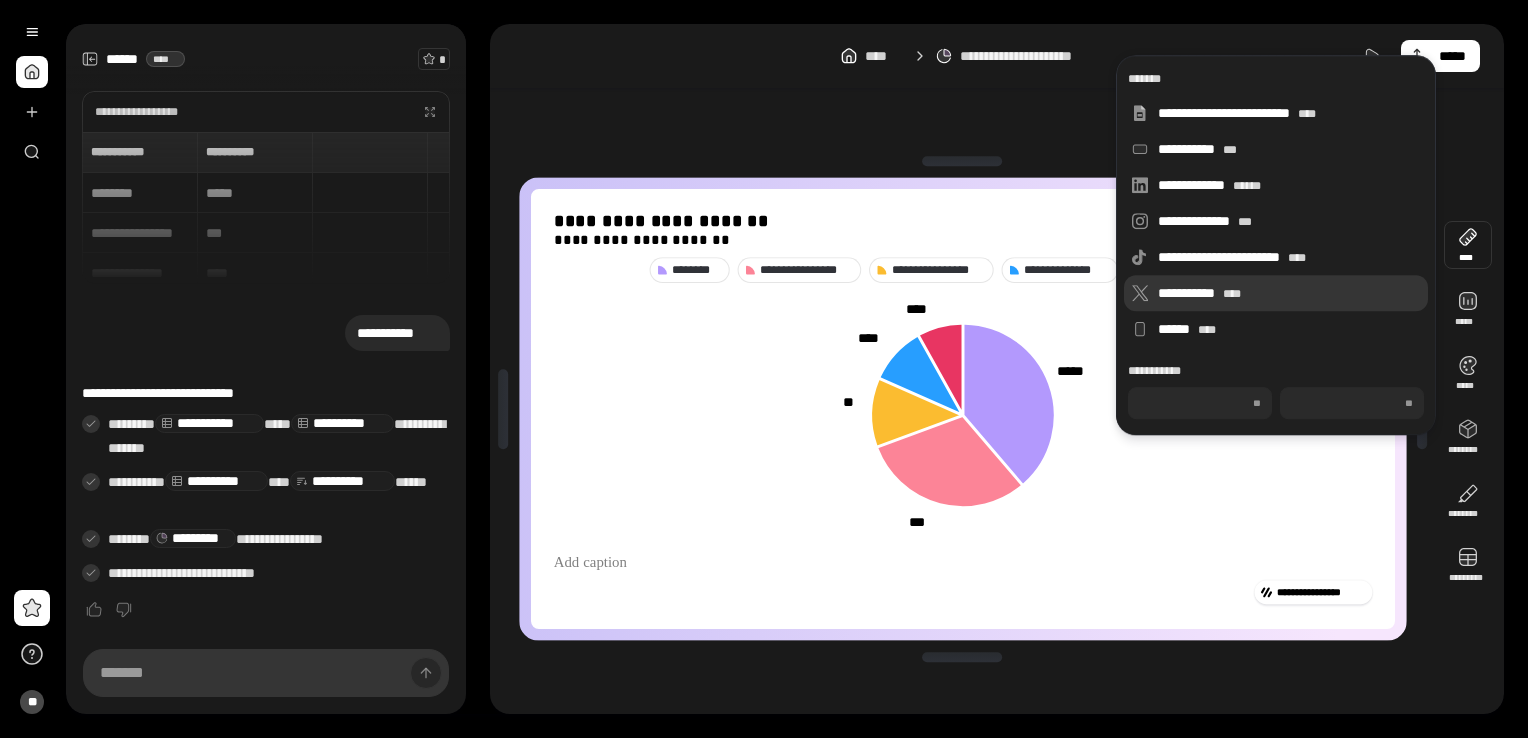 click on "**********" at bounding box center [1289, 293] 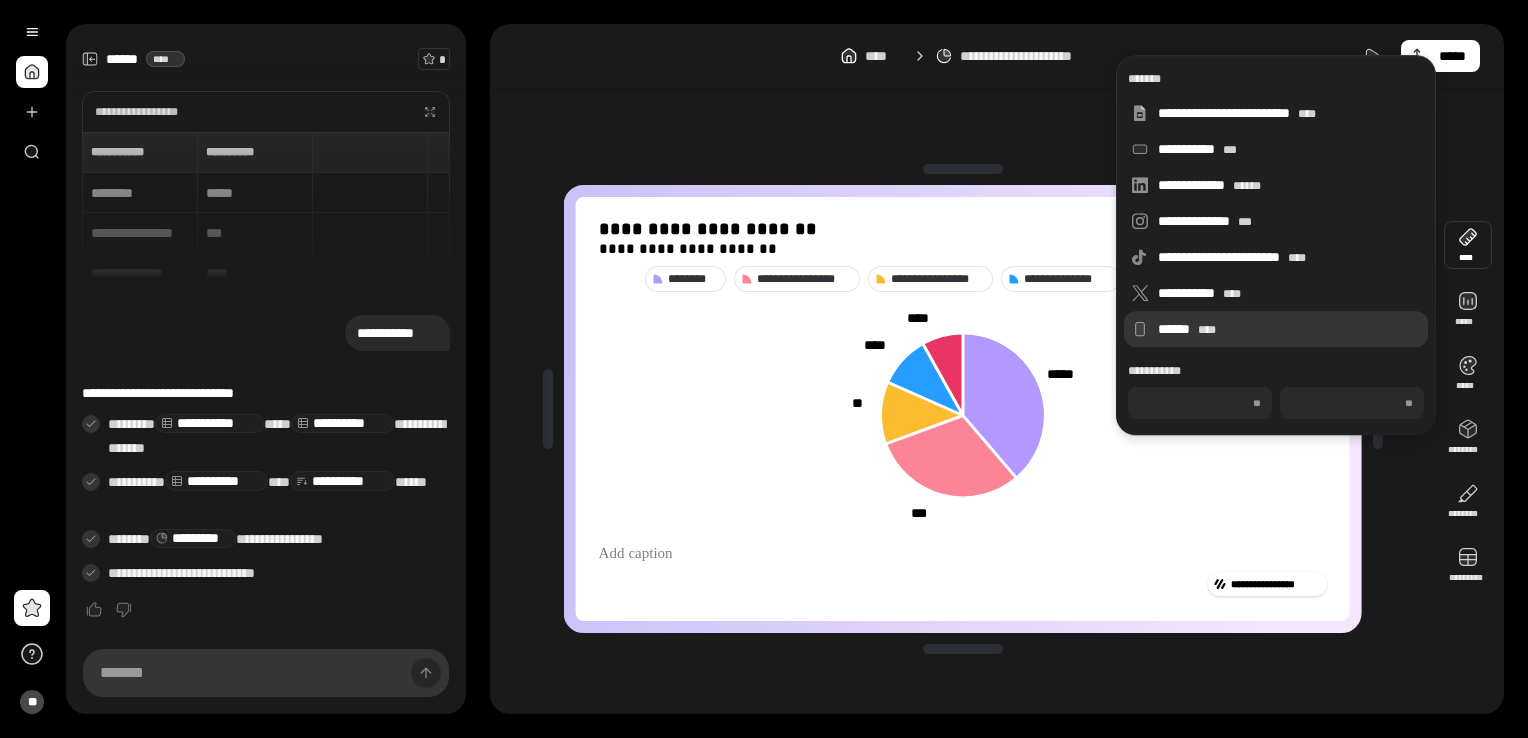 click on "****** ****" at bounding box center [1276, 329] 